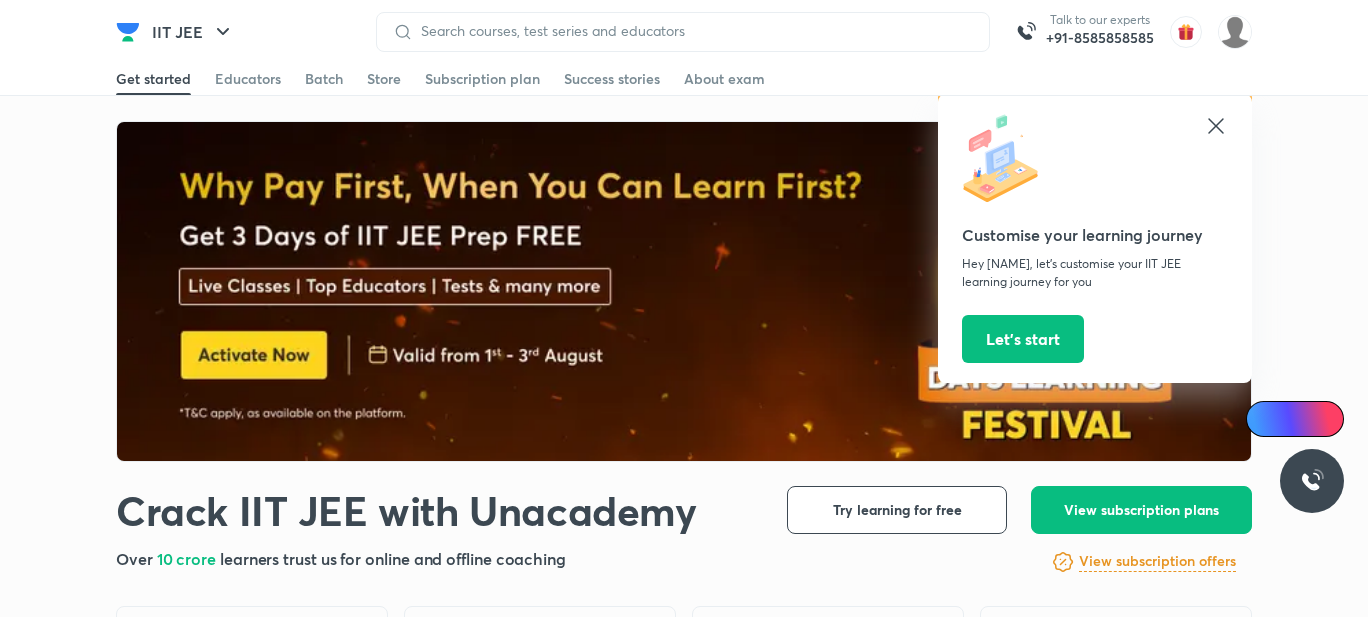 scroll, scrollTop: 0, scrollLeft: 0, axis: both 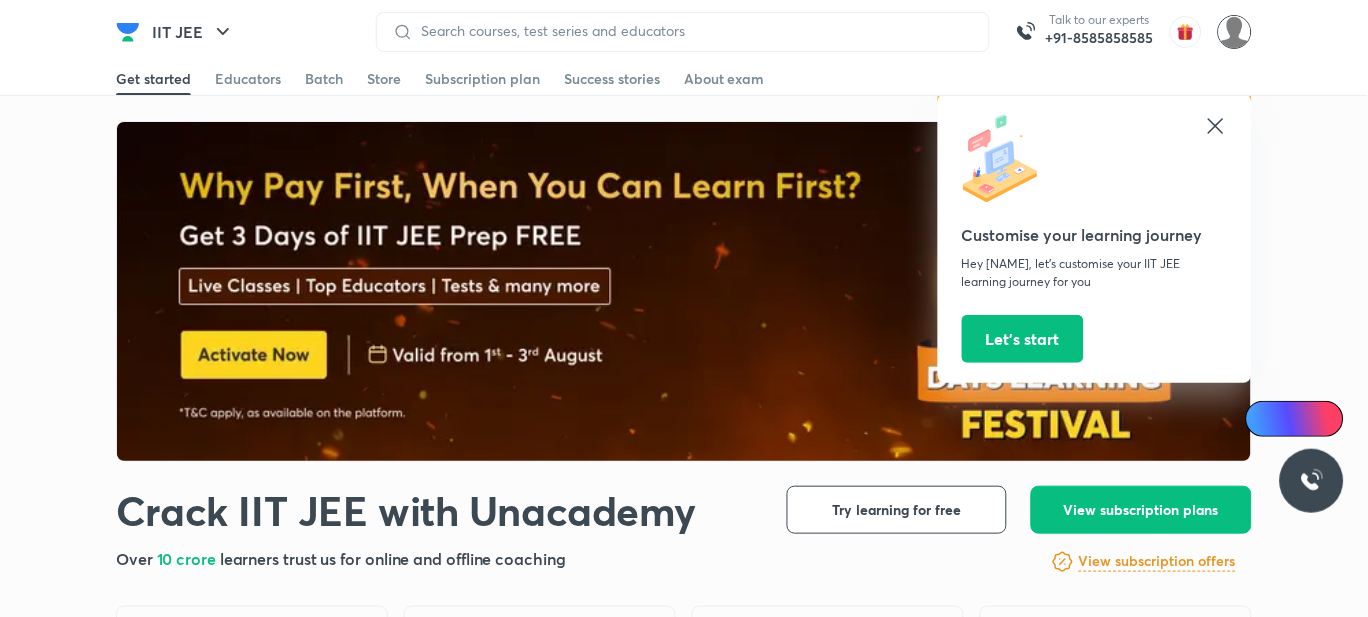 click at bounding box center [1235, 32] 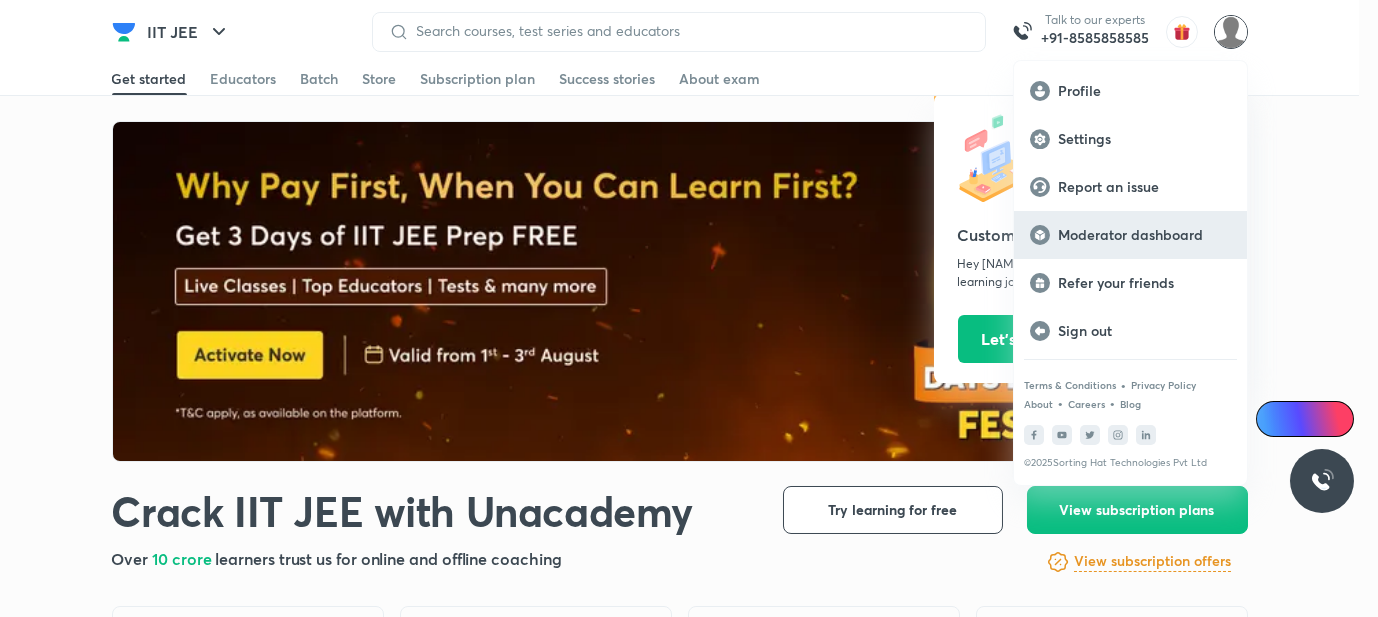 click on "Moderator dashboard" at bounding box center (1144, 235) 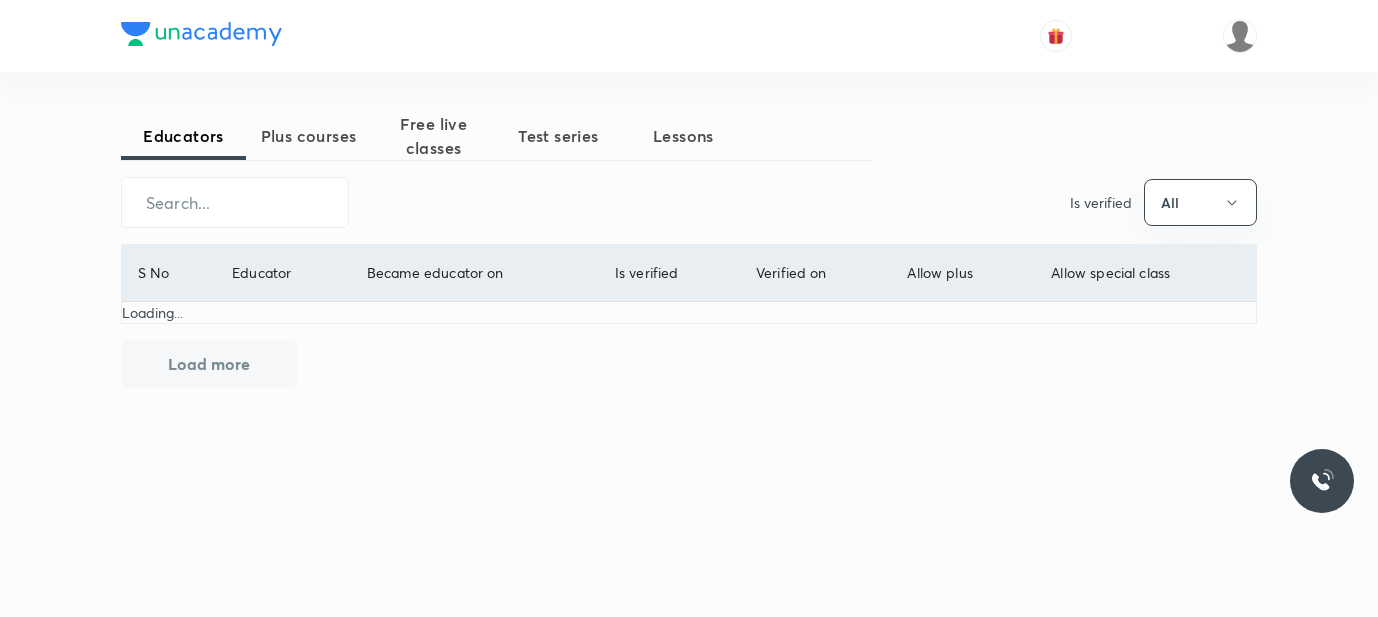 scroll, scrollTop: 0, scrollLeft: 0, axis: both 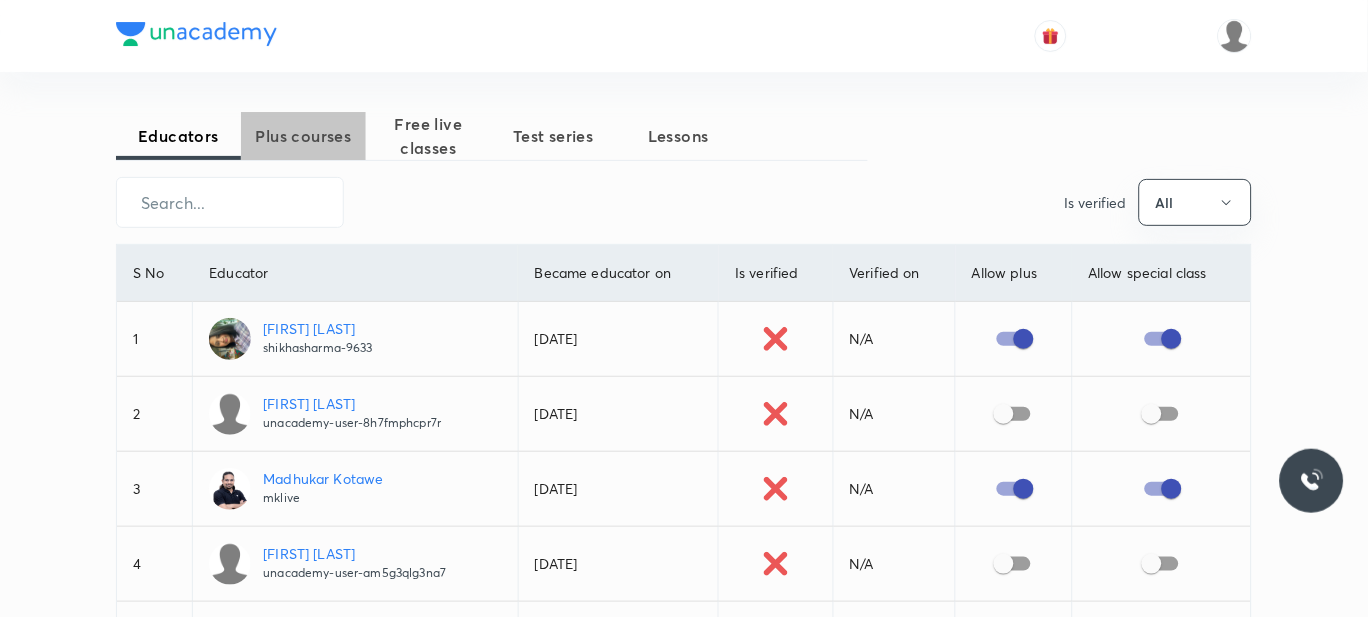 click on "Plus courses" at bounding box center [303, 136] 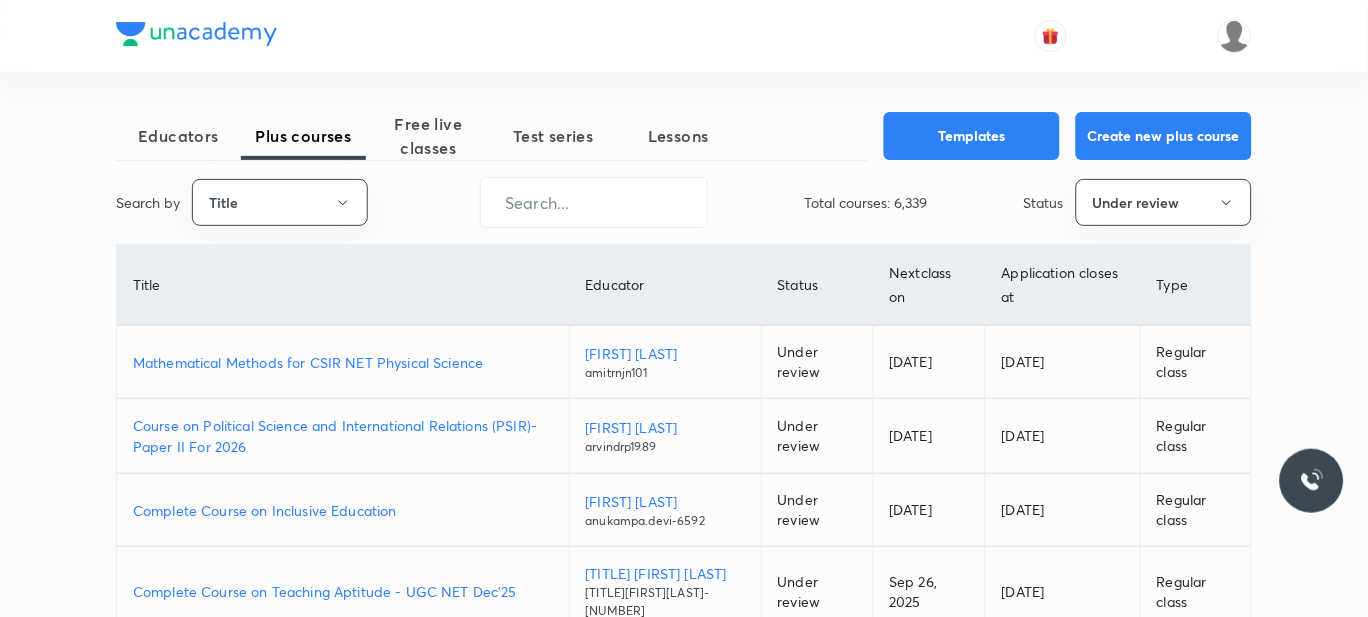 click on "Mathematical Methods for CSIR NET Physical Science" at bounding box center [343, 362] 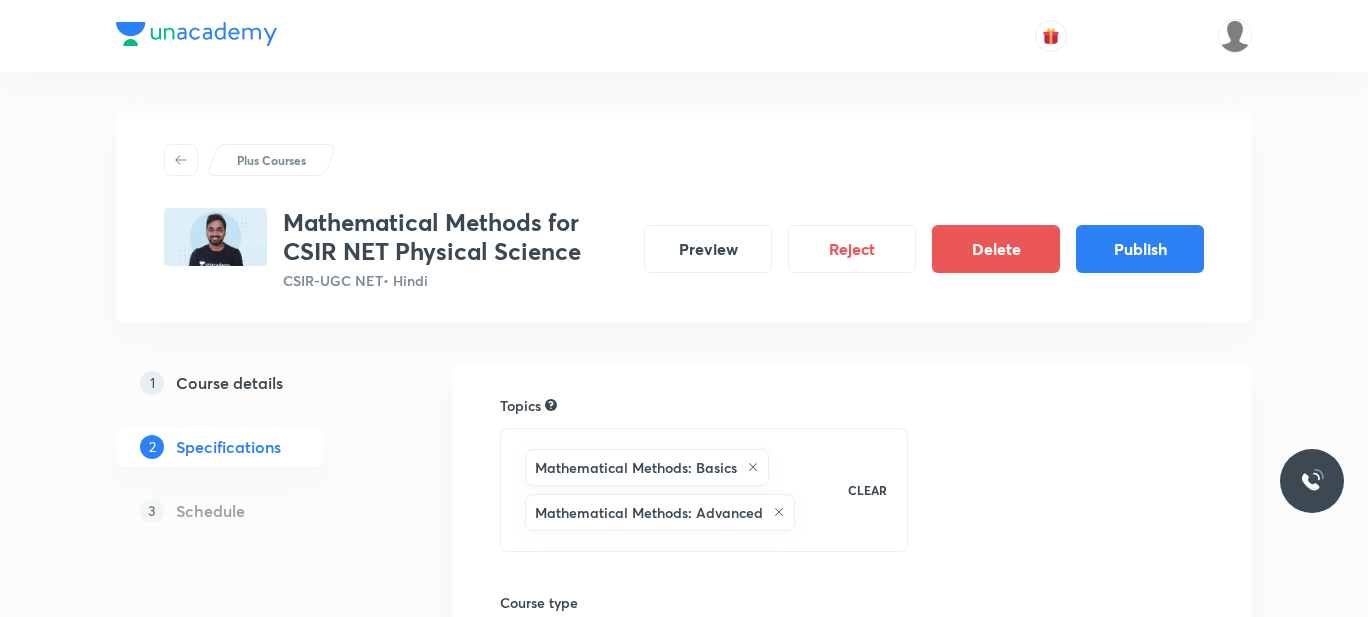 scroll, scrollTop: 0, scrollLeft: 0, axis: both 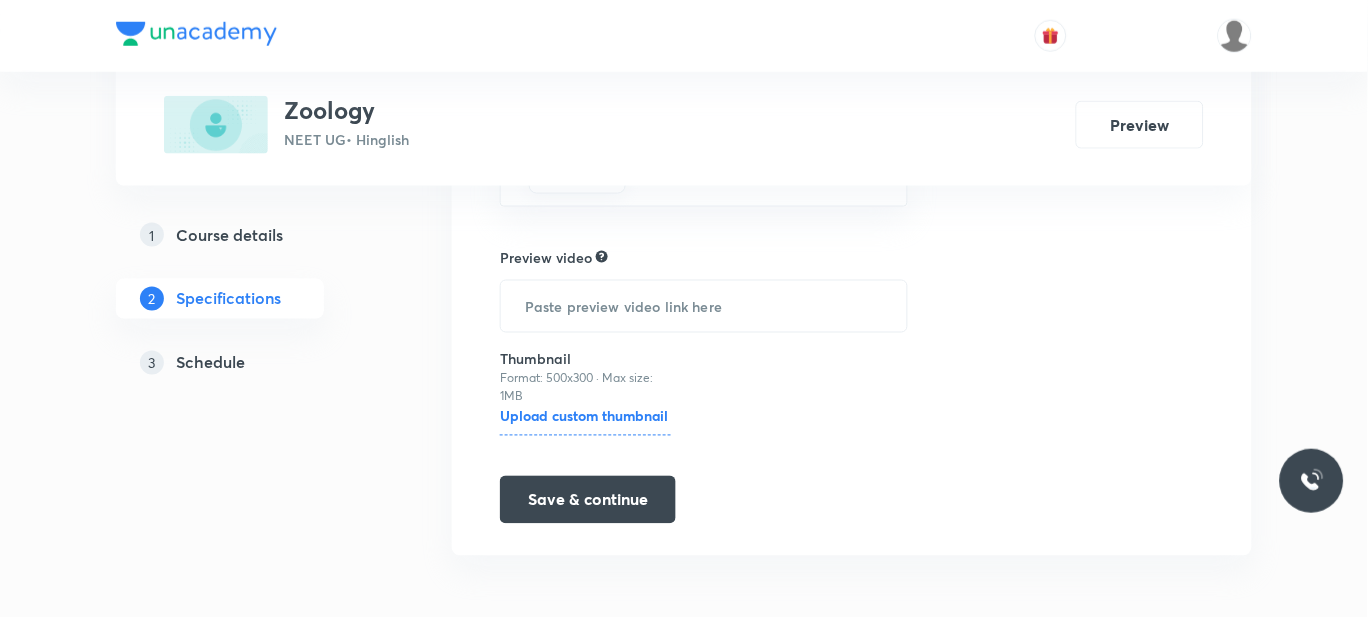 click on "Topics Animal Kingdom - 2 (Chordata) Plant Physiology Neural Control and Coordination Human Physiology Transport in Plants Biology & Human Welfare Microbes in Human Welfare Strategies for Enhancement in Food Production Excretory Products and their Elimination Sensory Organs Cell Structure & Function Environmental Issues Organism, Population and Community Reproductive Health Cockroach Crash Course Morphology of Flowering Plants Living World Human Reproduction Cell Cycle & Cell Division Sexual Reproduction in Flowering plants Cell Cycle and Cell Division Frog Biotechnology & Applications Structural Organisation in Animals Enzymes Skeletal System Biotechnology and Its Application Structural Organization in Animals Origin and Evolution Genetics & Evolution Environment & Ecology Principles of Inheritance and Variation (Genetics) Animal Kingdom Biomolecules Animal Husbandary Previous Year & Mock Questions Revolution Digestion and Absorption Chemical Coordination and Intergration Body Fluids and Circulation Zoology" at bounding box center (704, -1199) 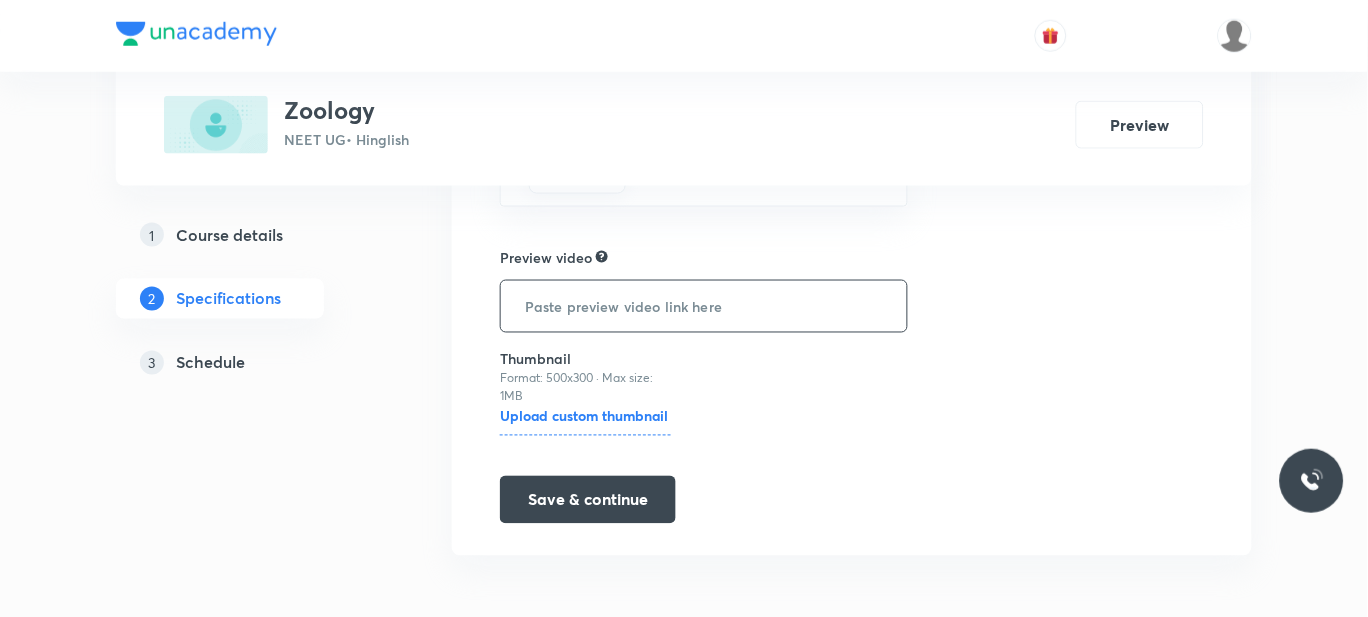 drag, startPoint x: 666, startPoint y: 330, endPoint x: 218, endPoint y: 367, distance: 449.5253 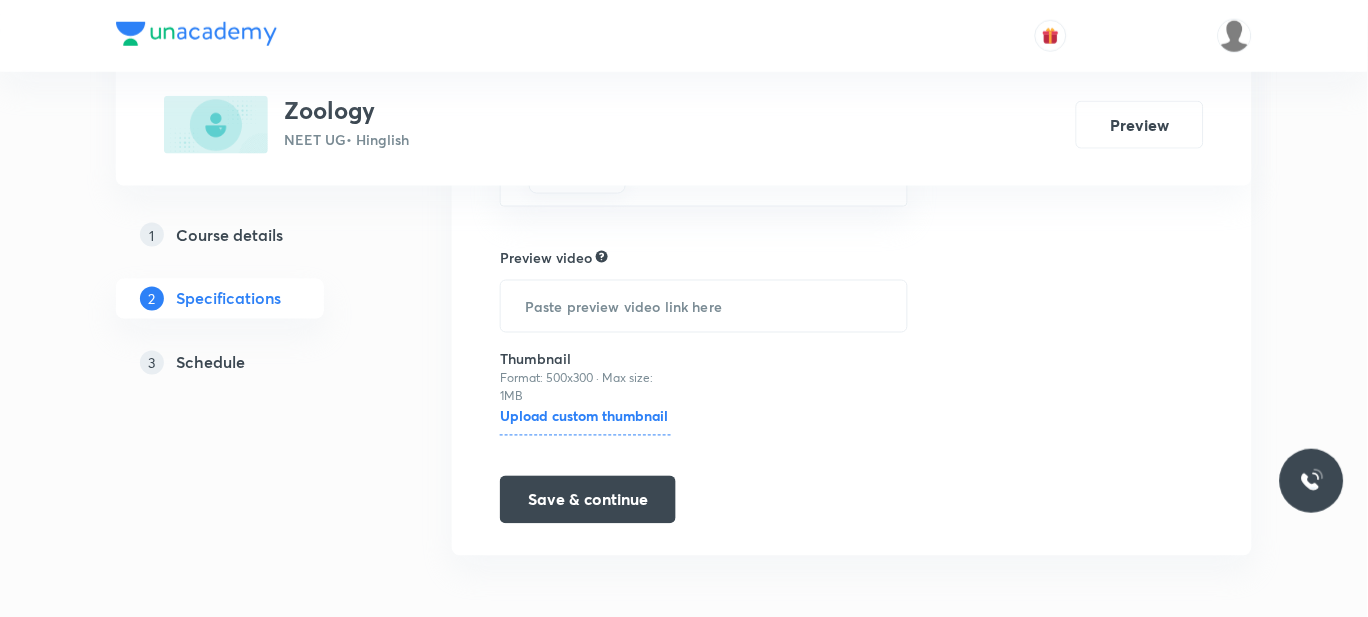 click on "Schedule" at bounding box center (210, 363) 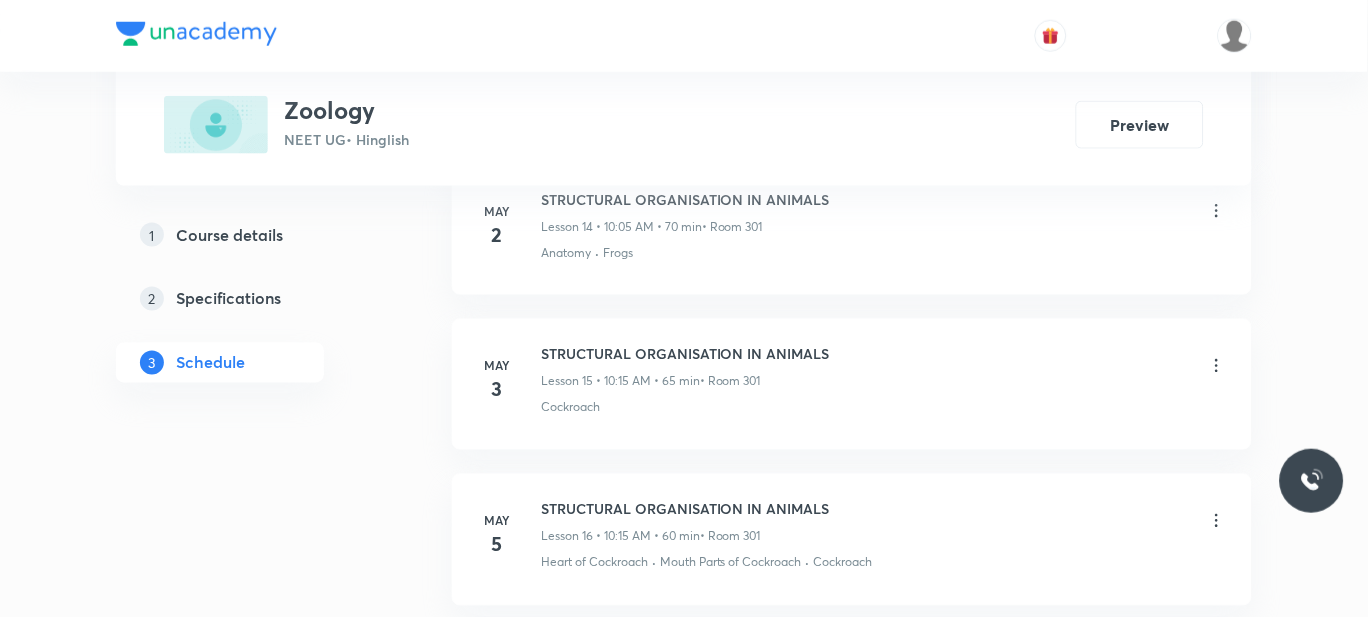 scroll, scrollTop: 0, scrollLeft: 0, axis: both 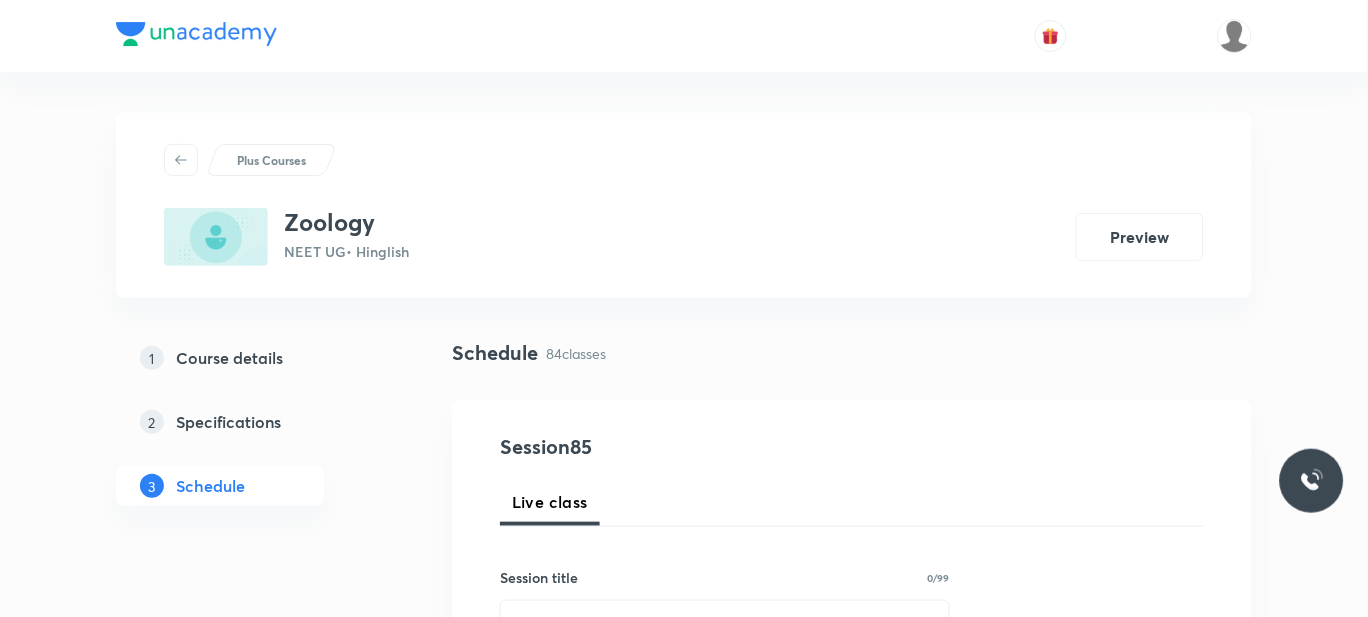 click on "Course details" at bounding box center (229, 358) 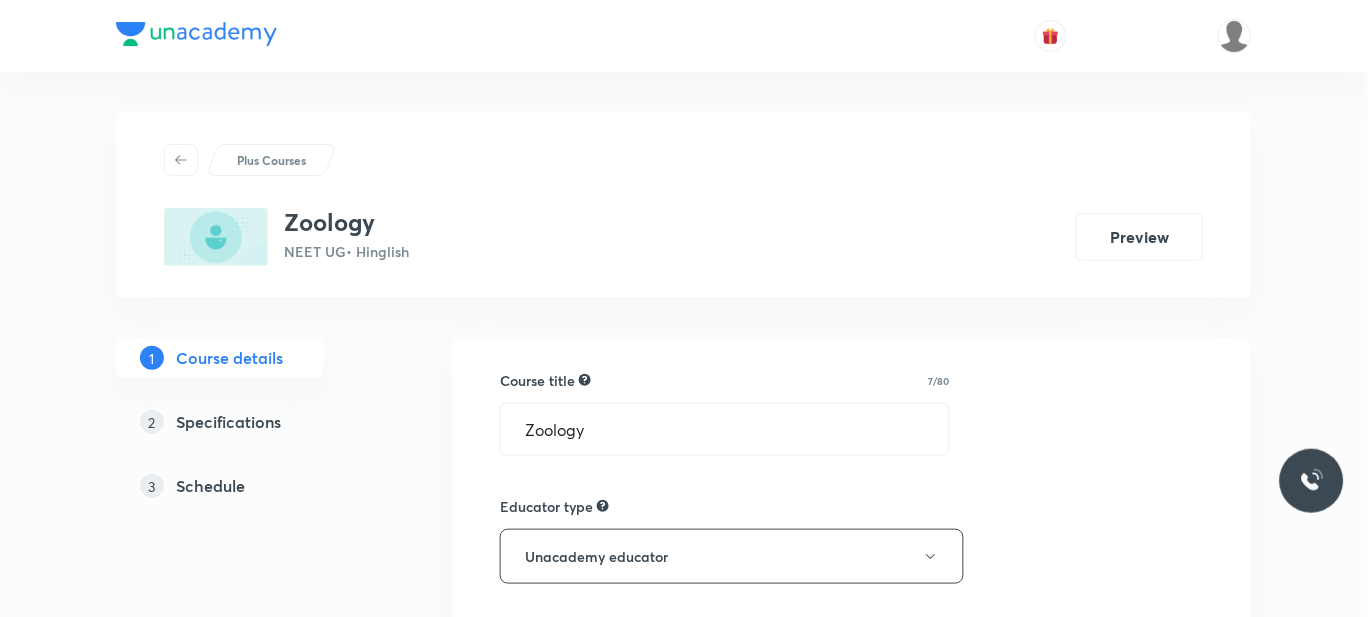 click on "Schedule" at bounding box center [210, 486] 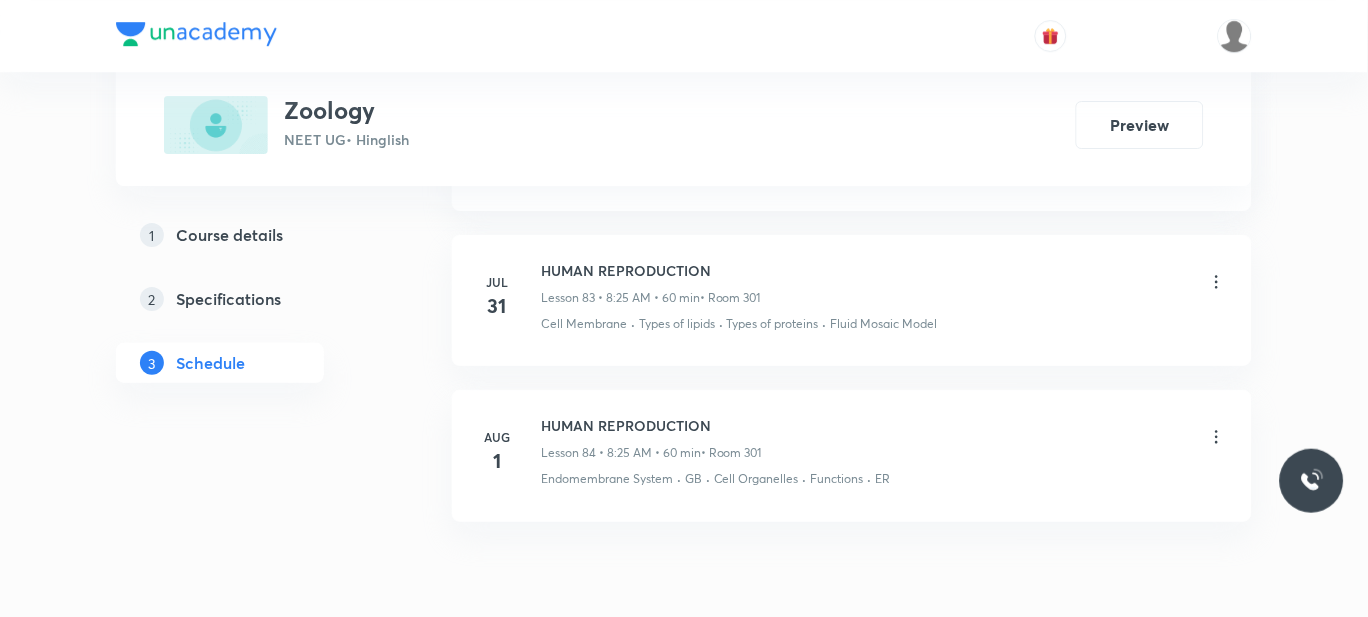 scroll, scrollTop: 14336, scrollLeft: 0, axis: vertical 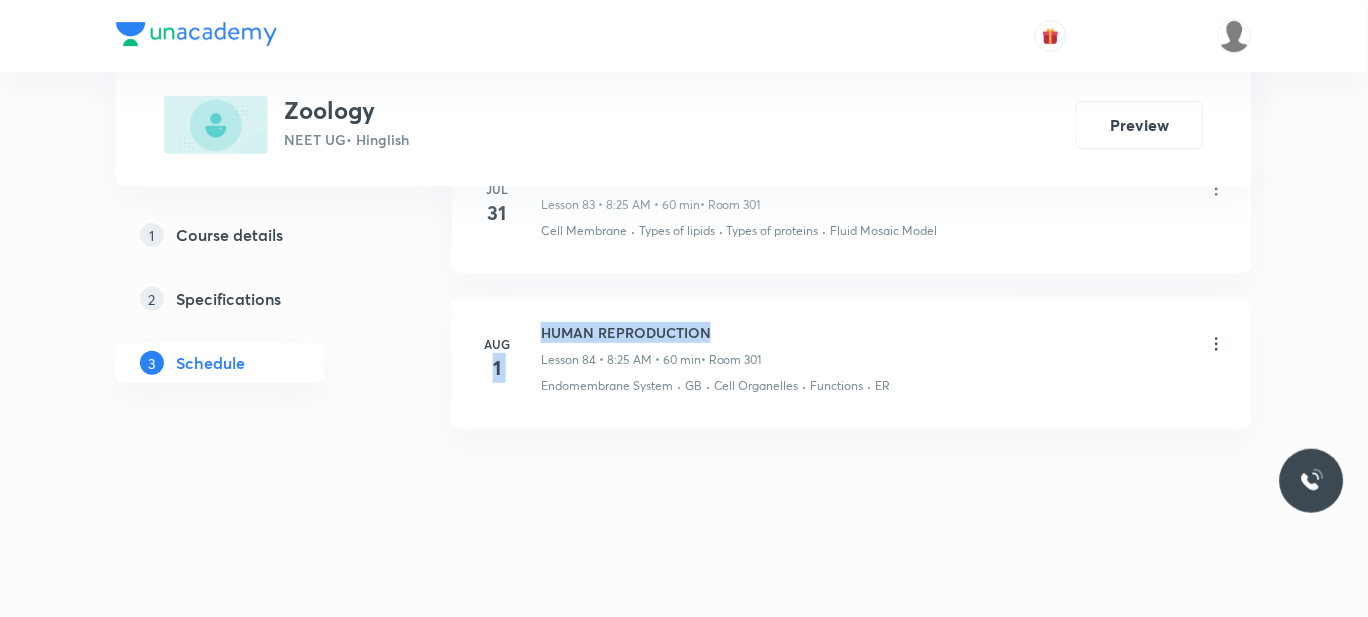drag, startPoint x: 725, startPoint y: 330, endPoint x: 539, endPoint y: 336, distance: 186.09676 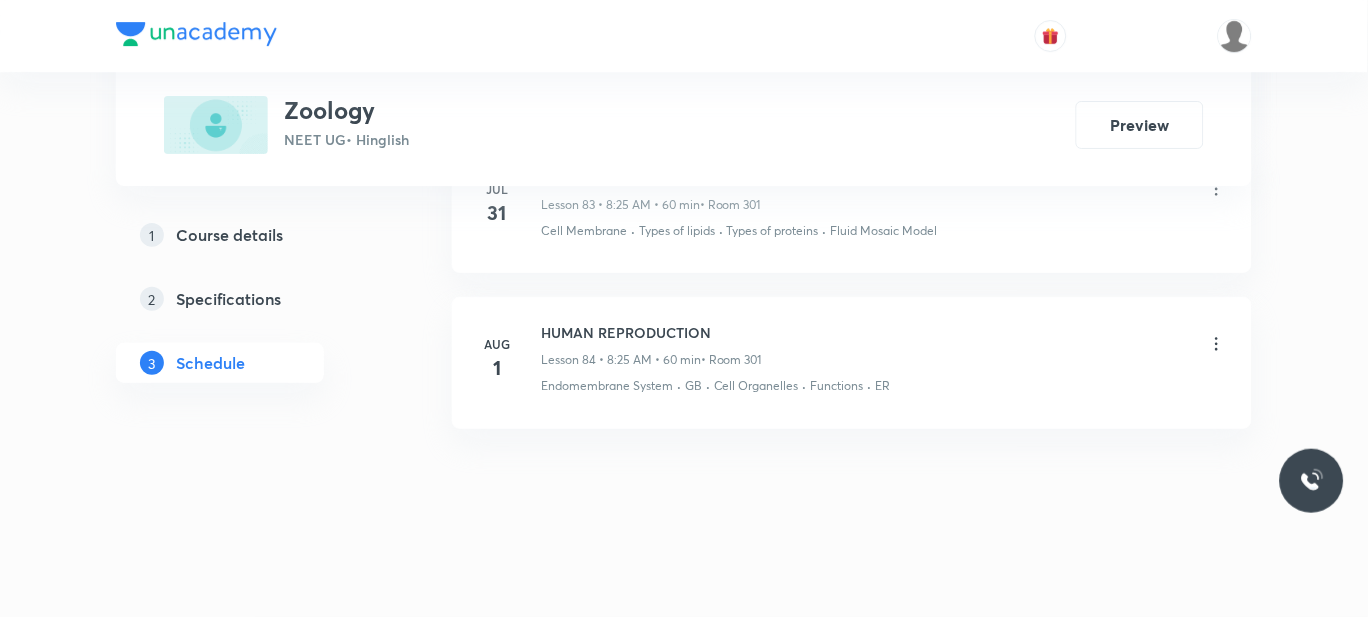 click on "Apr [DATE] ANIMAL KINGDOM Lesson 1 • 10:10 AM • 60 min  • Room [ROOM] Phylum Annelida Apr [DATE] ANIMAL KINGDOM Lesson 2 • 10:30 AM • 120 min  • Room [ROOM] Phylum - Anthropoda Apr [DATE] ANIMAL KINGDOM Lesson 3 • 10:15 AM • 65 min  • Room [ROOM] Phylum - Mollusca Apr [DATE] ANIMAL KINGDOM Lesson 4 • 10:20 AM • 60 min  • Room [ROOM] Phylum - Hemichordata Apr [DATE] ANIMAL KINGDOM Lesson 5 • 10:15 AM • 60 min  • Room [ROOM] Phylum - Chordata Apr [DATE] ANIMAL KINGDOM Lesson 6 • 10:15 AM • 60 min  • Room [ROOM] Class - Cyclostomata Apr [DATE] ANIMAL KINGDOM Lesson 7 • 10:15 AM • 65 min  • Room [ROOM] Cyclostomata · Cyclostomata · Class - Cyclostomata Apr [DATE] ANIMAL KINGDOM Lesson 8 • 10:15 AM • 65 min  • Room [ROOM] Aves, Reptiles, Mammalia · Aves · Class - Reptilia Apr [DATE] ANIMAL KINGDOM Lesson 9 • 10:15 AM • 75 min  • Room [ROOM] Class - Mammalia Apr [DATE] STRUCTURAL ORGANISATION IN ANIMALS Lesson 10 • 10:15 AM • 60 min  • Room [ROOM] Animal Tissues · Types of Animal Tissue Apr [DATE]  • Room [ROOM] 2" at bounding box center (852, -6221) 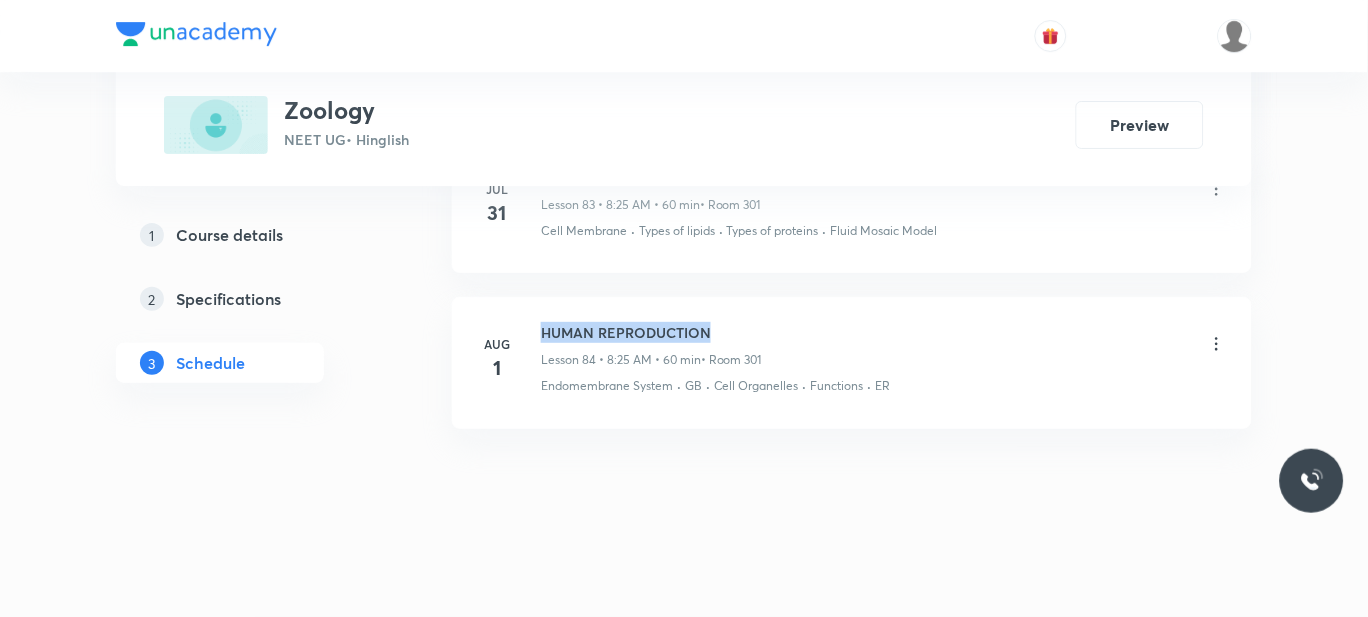 drag, startPoint x: 718, startPoint y: 337, endPoint x: 546, endPoint y: 329, distance: 172.18594 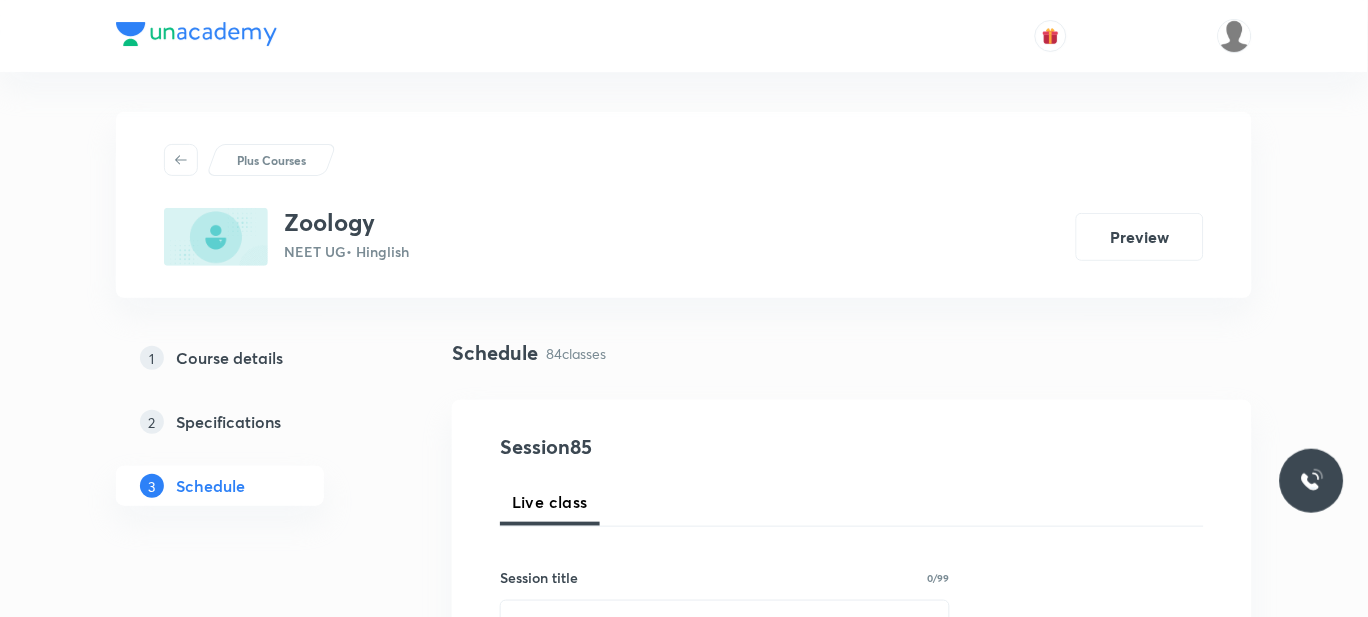 scroll, scrollTop: 347, scrollLeft: 0, axis: vertical 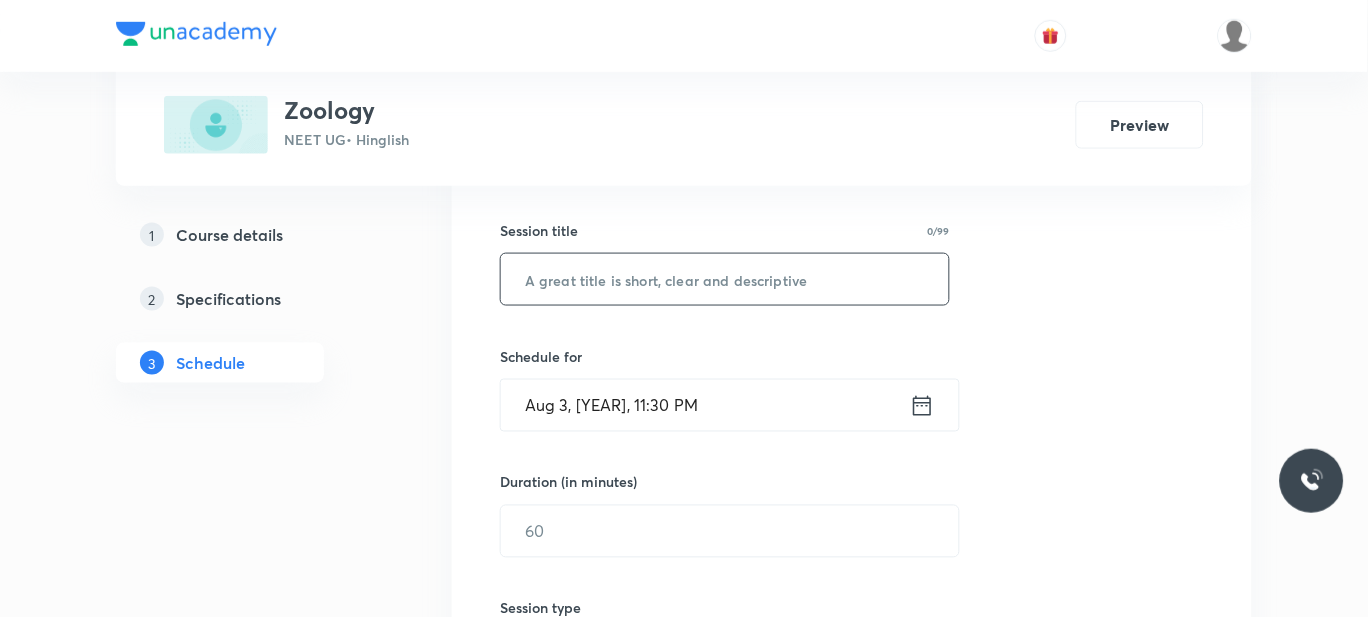 click at bounding box center [725, 279] 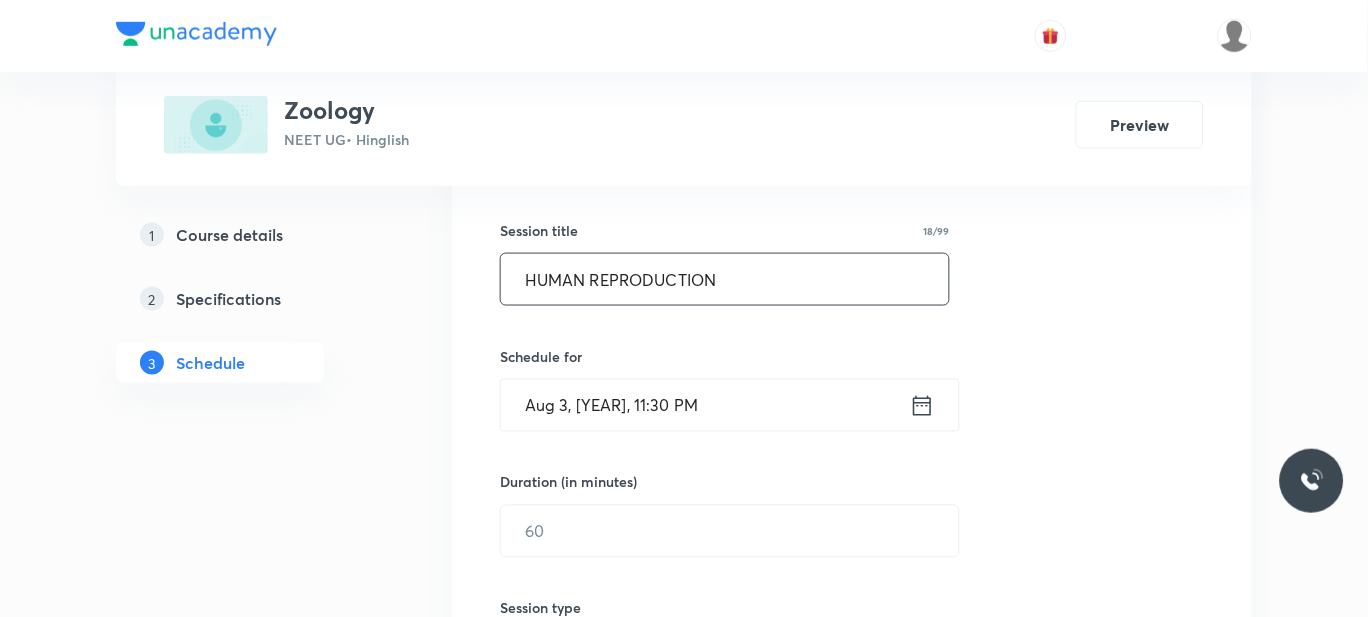 type on "HUMAN REPRODUCTION" 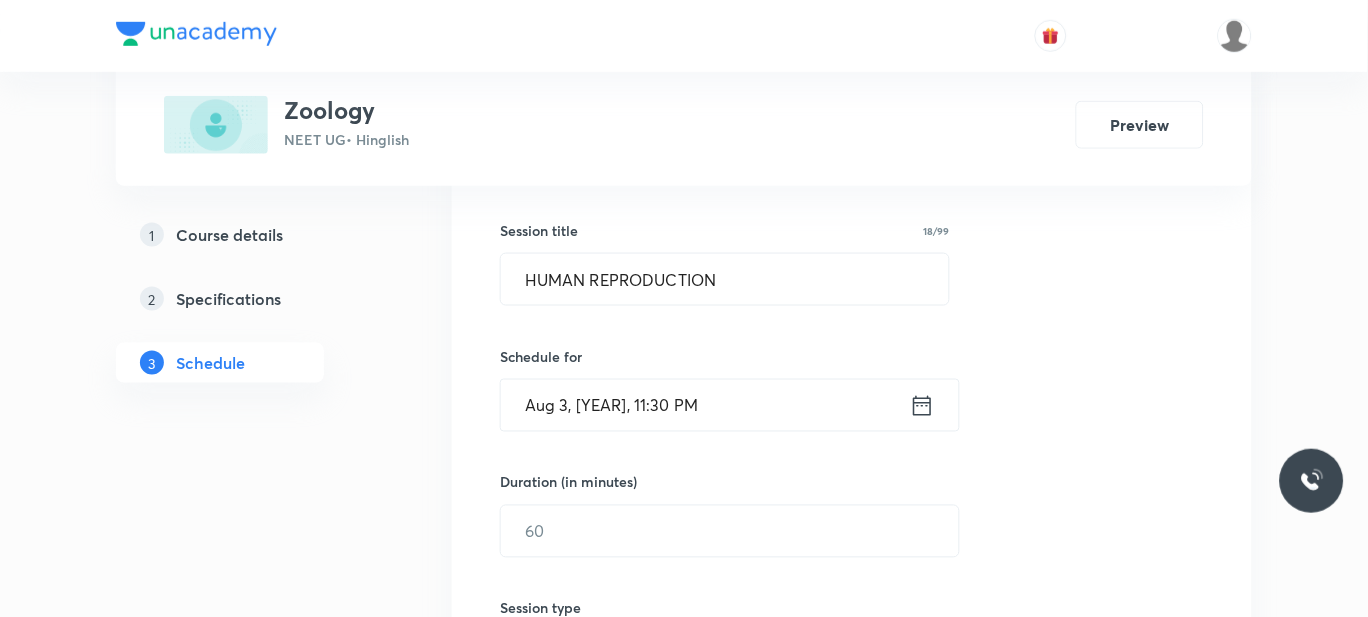 click on "Aug 3, [YEAR], 11:30 PM" at bounding box center (705, 405) 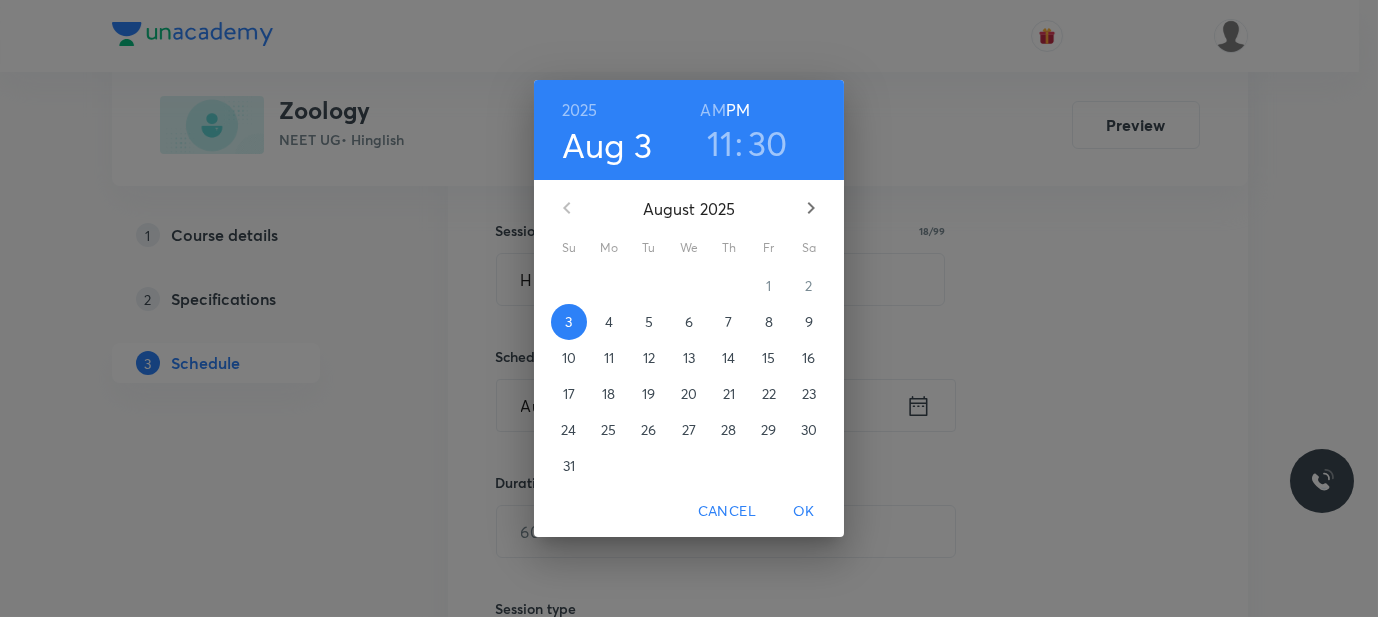 click on "4" at bounding box center [609, 322] 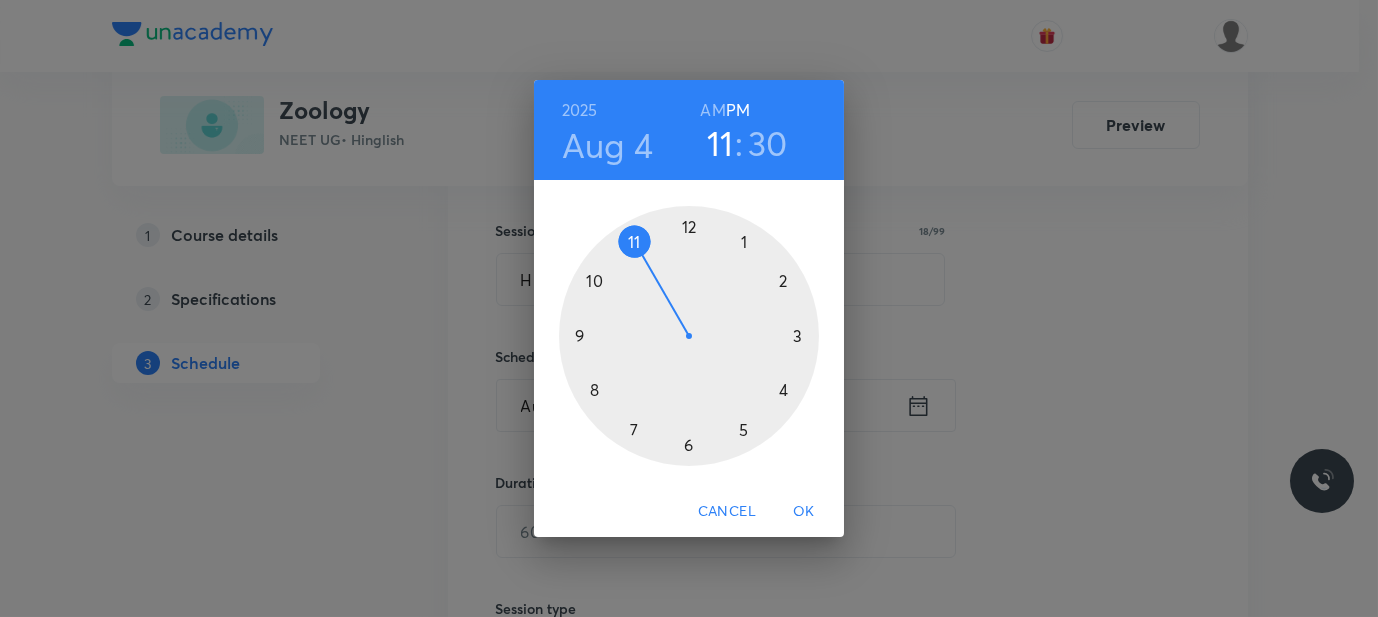 click on "PM" at bounding box center [738, 110] 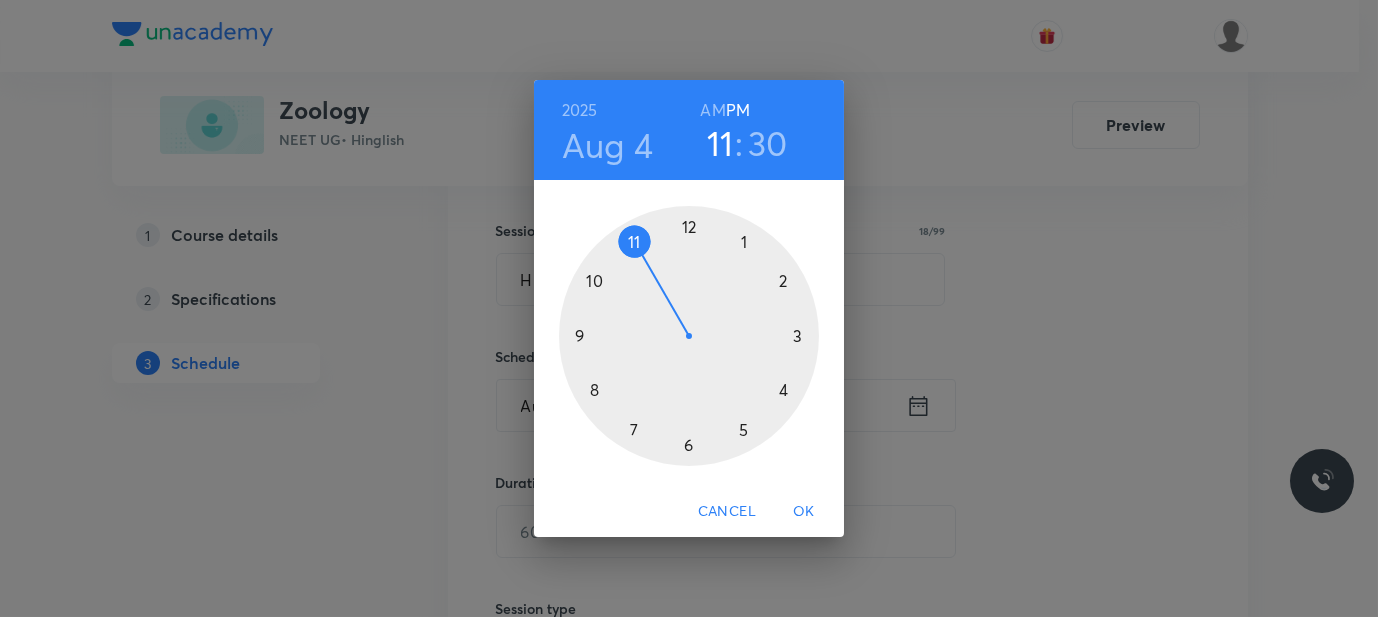 click on "AM" at bounding box center [712, 110] 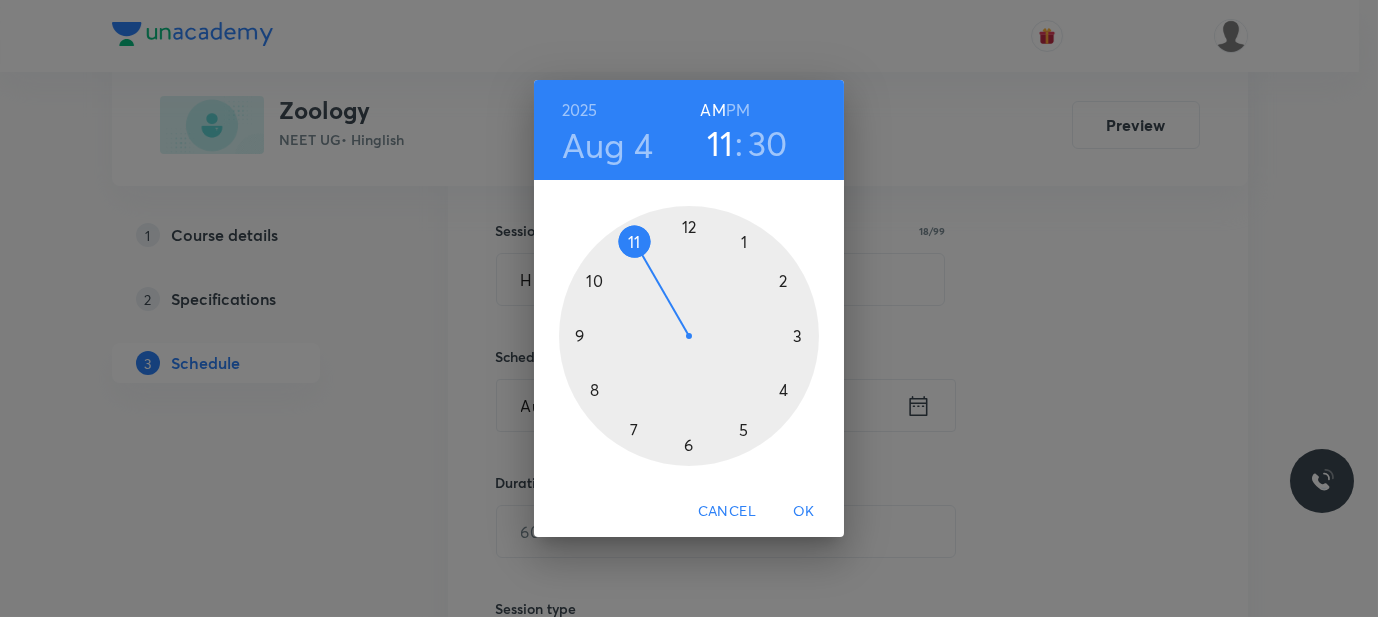 click at bounding box center [689, 336] 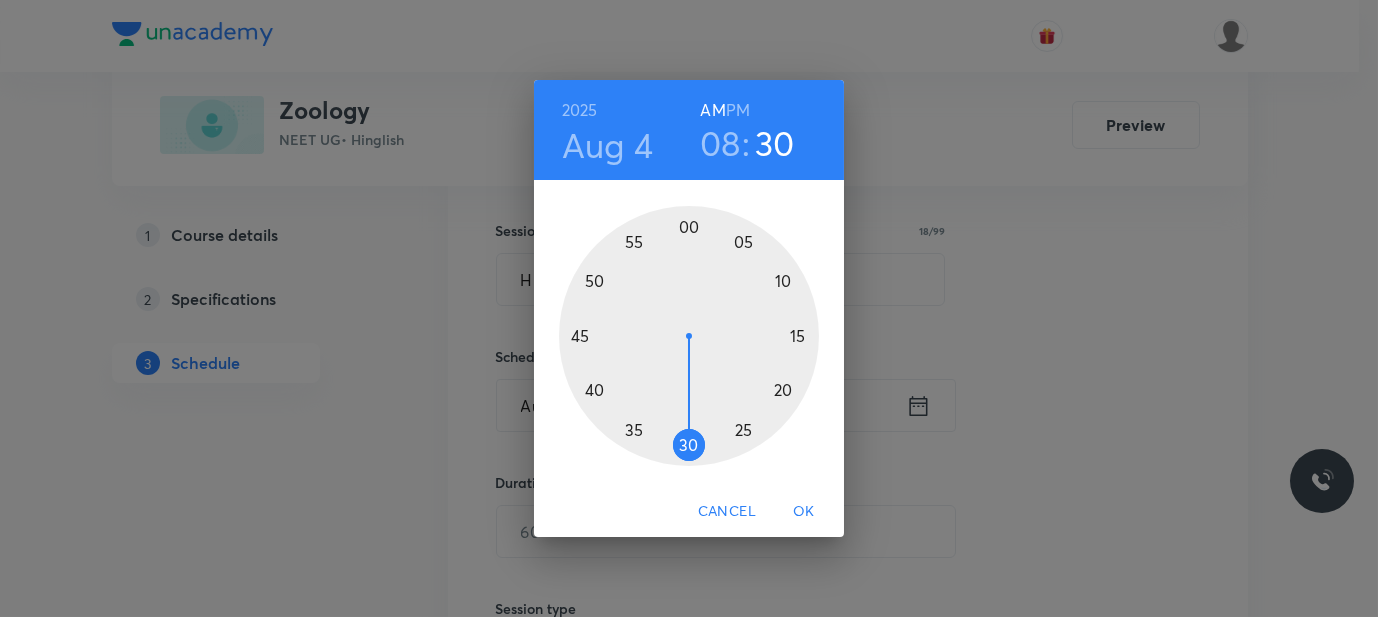 click at bounding box center (689, 336) 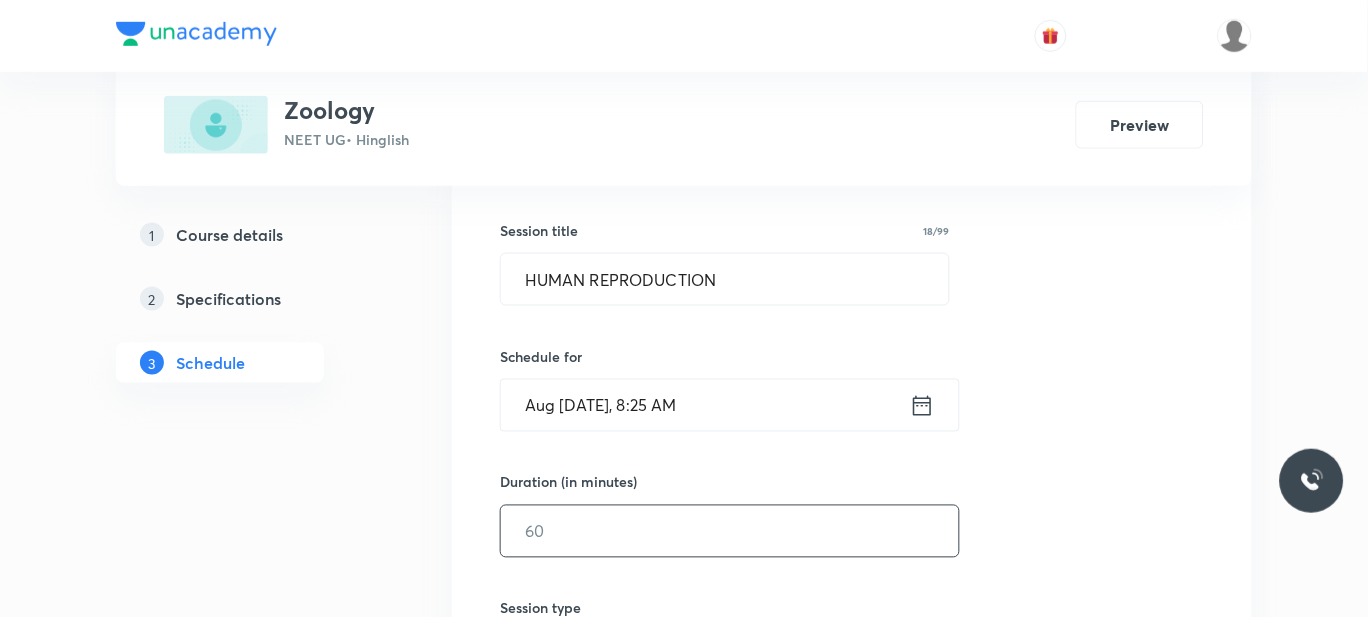 click at bounding box center (730, 531) 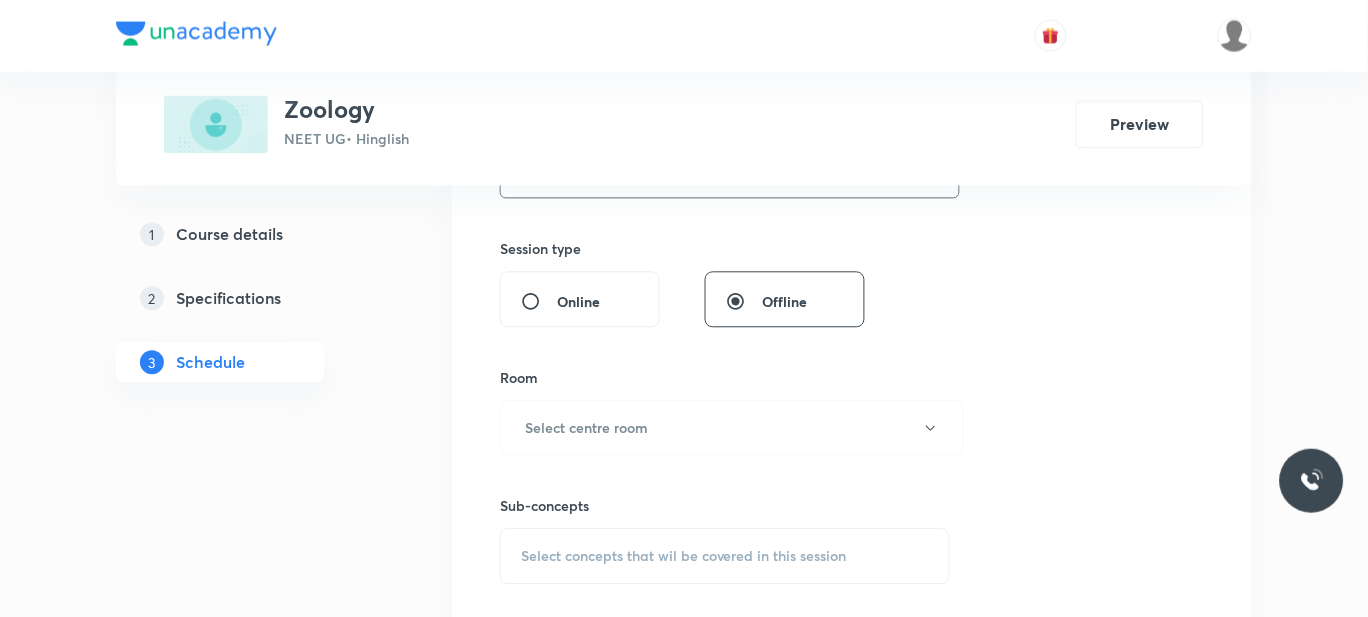 scroll, scrollTop: 711, scrollLeft: 0, axis: vertical 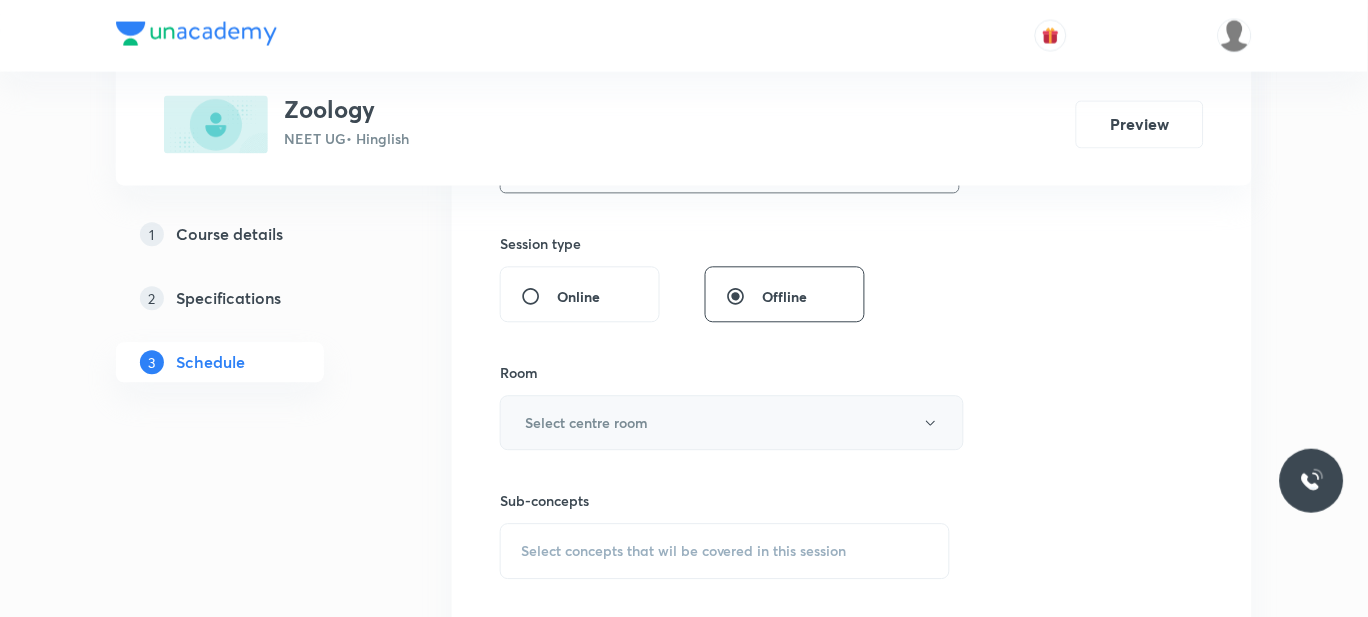 type on "60" 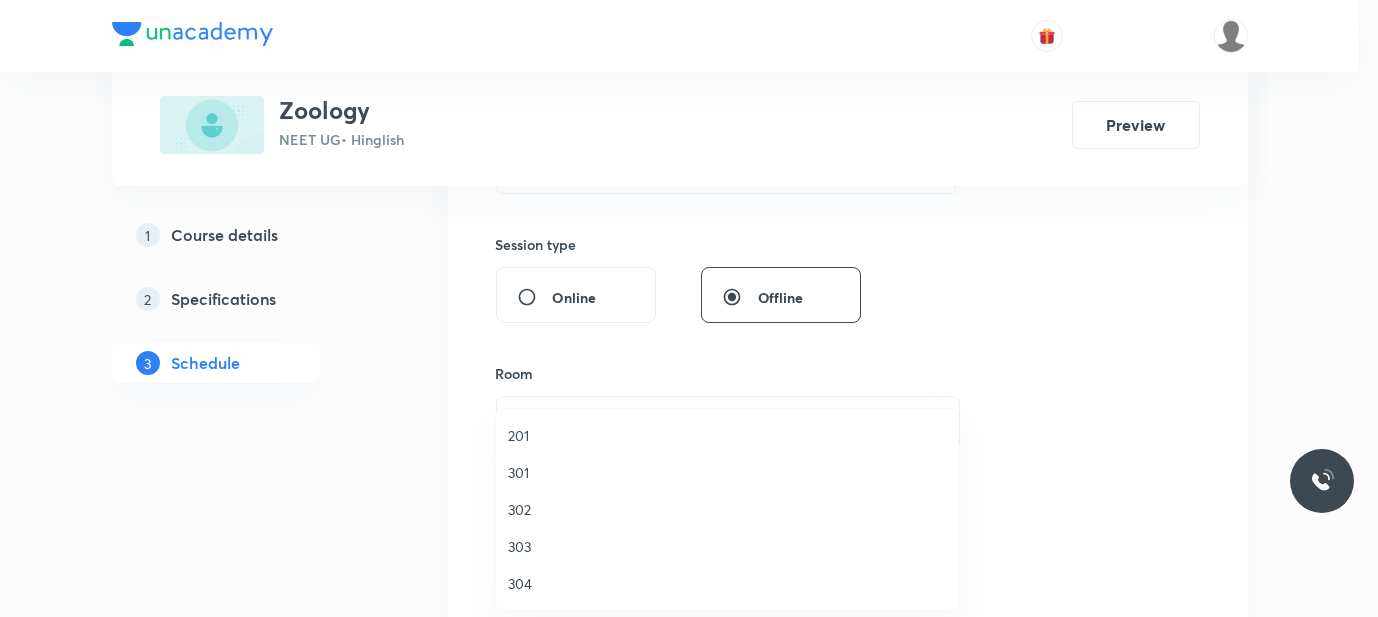 click on "301" at bounding box center [727, 472] 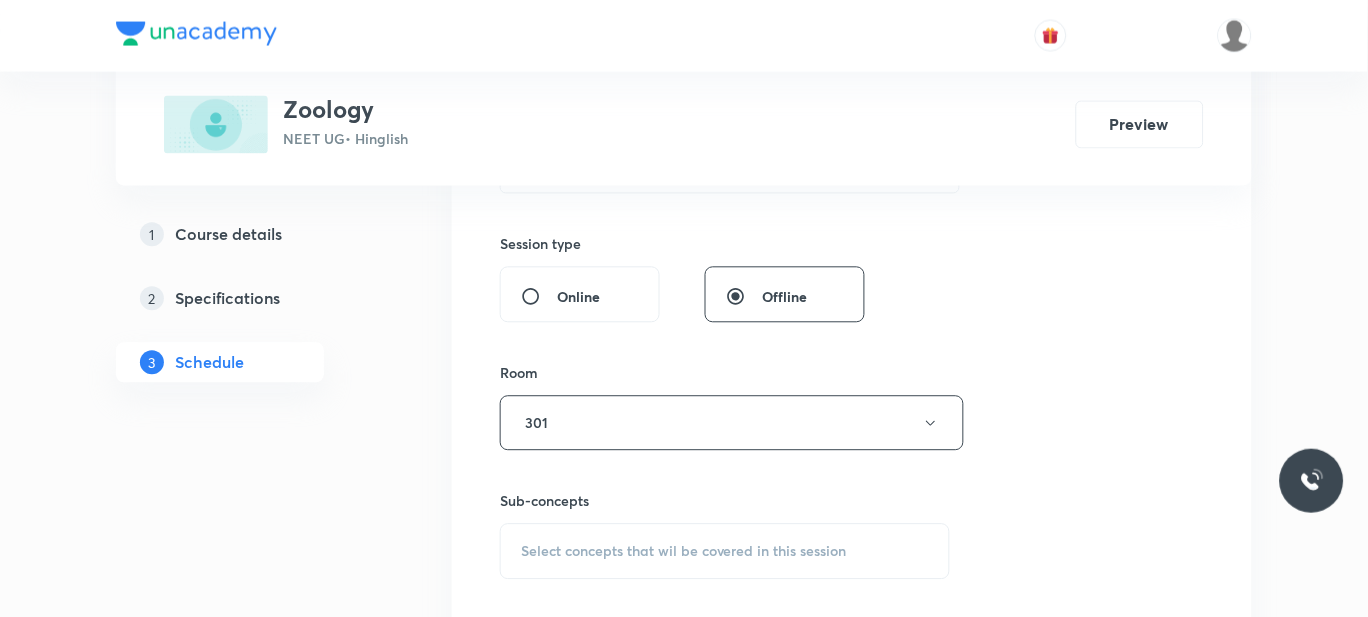 scroll, scrollTop: 873, scrollLeft: 0, axis: vertical 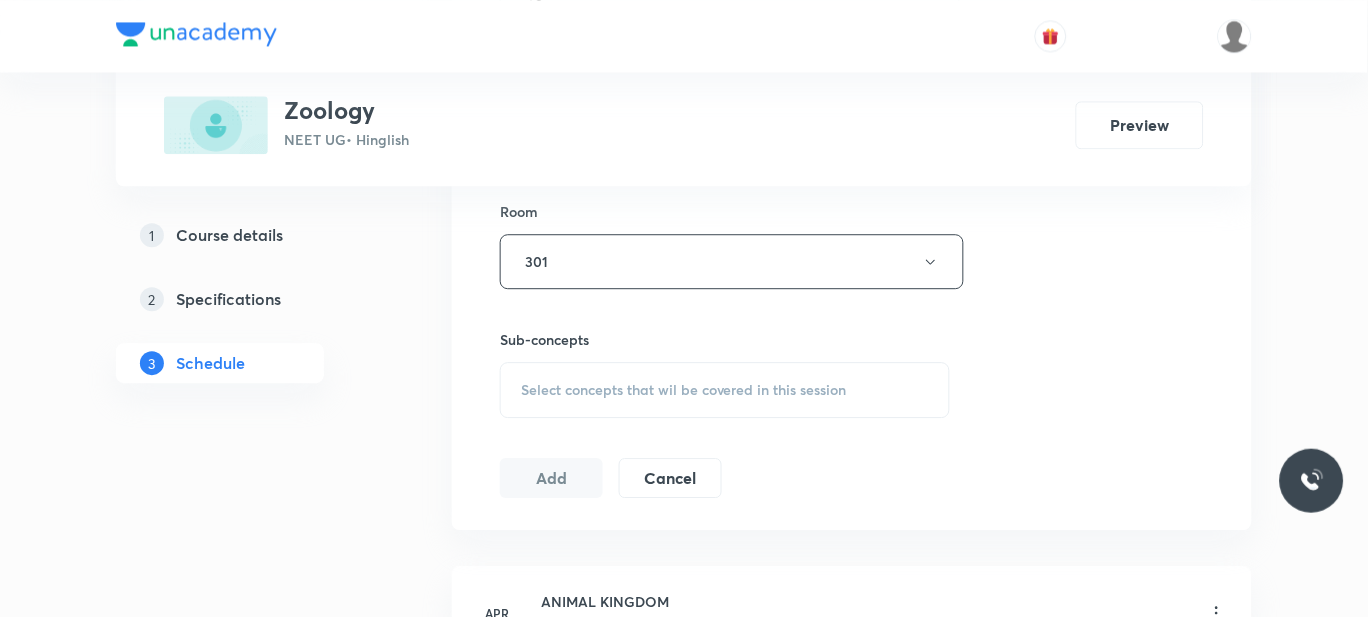 click on "Select concepts that wil be covered in this session" at bounding box center [684, 390] 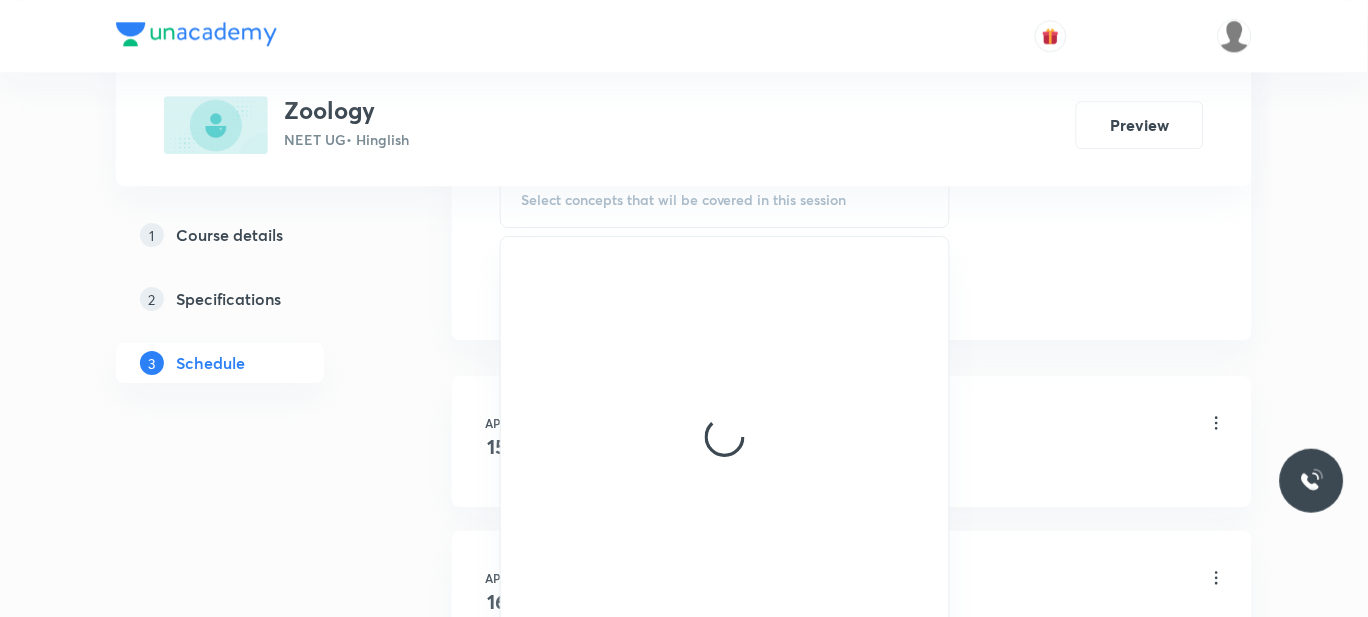 scroll, scrollTop: 1064, scrollLeft: 0, axis: vertical 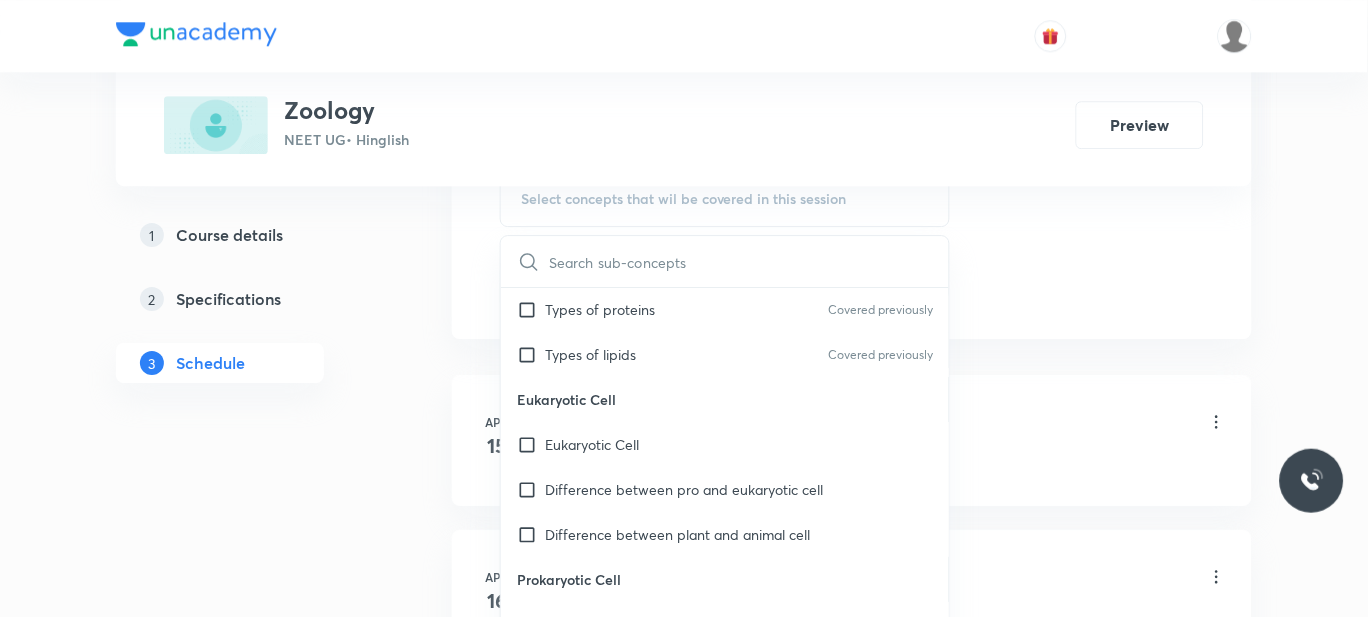 click on "Eukaryotic Cell" at bounding box center (725, 444) 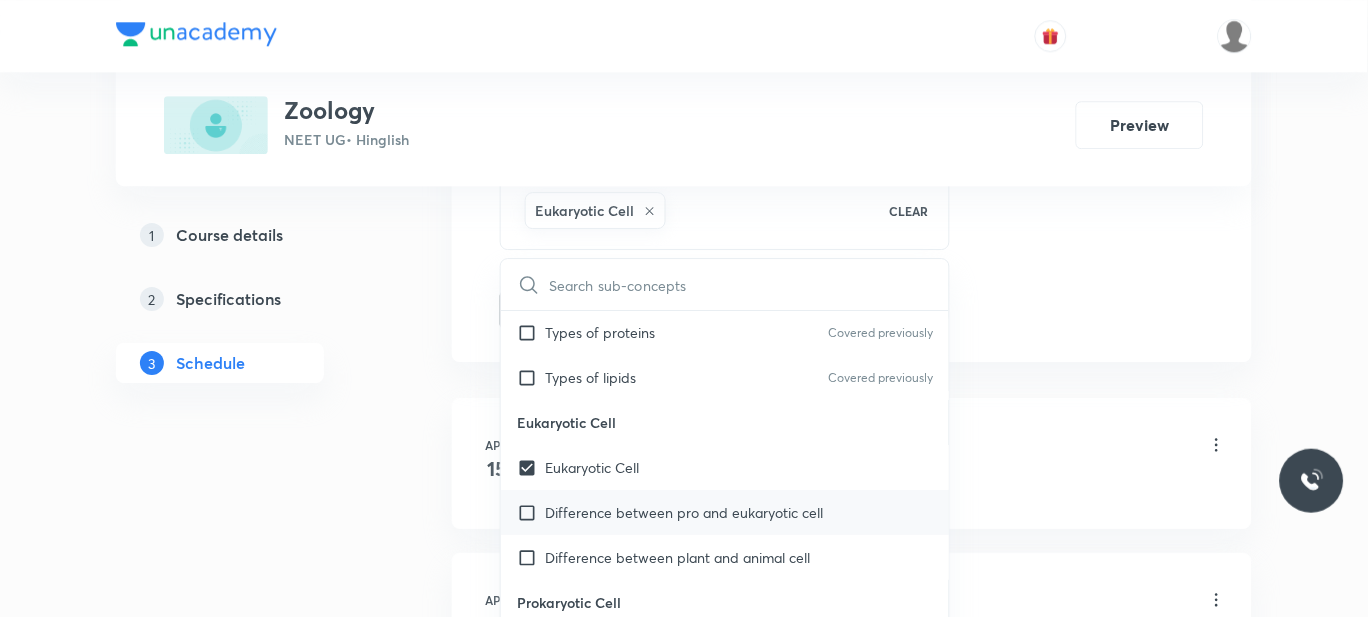 click on "Difference between pro and eukaryotic cell" at bounding box center (684, 512) 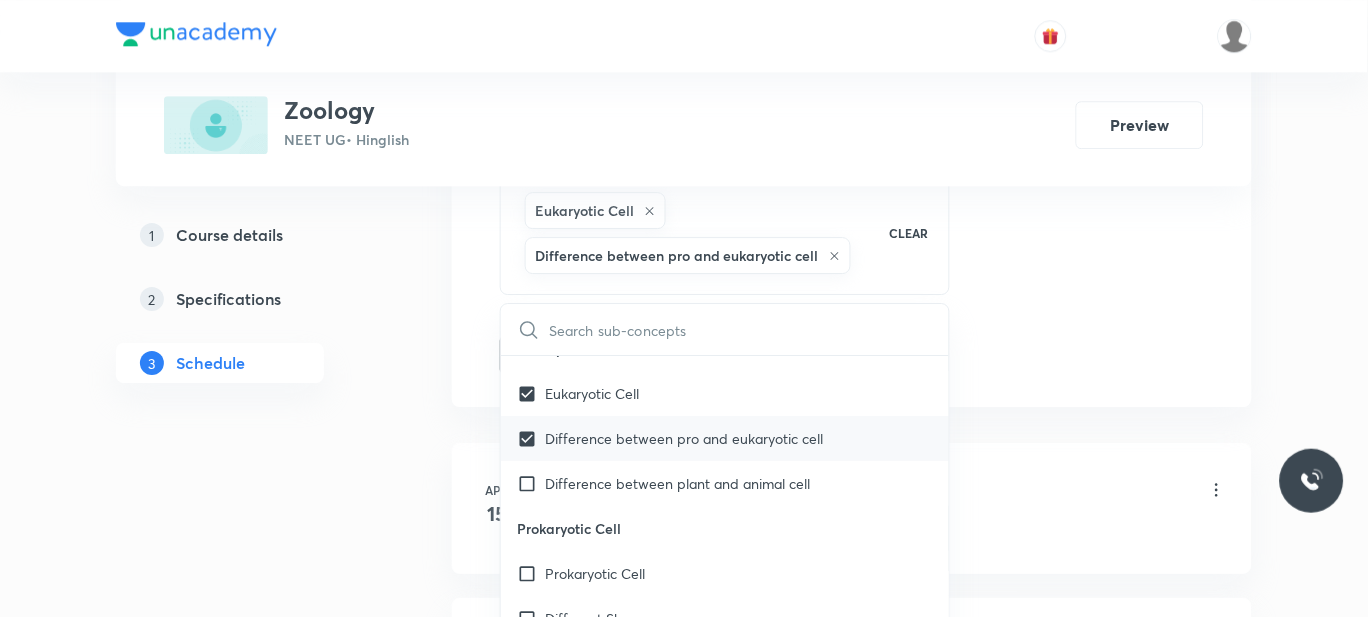 scroll, scrollTop: 21647, scrollLeft: 0, axis: vertical 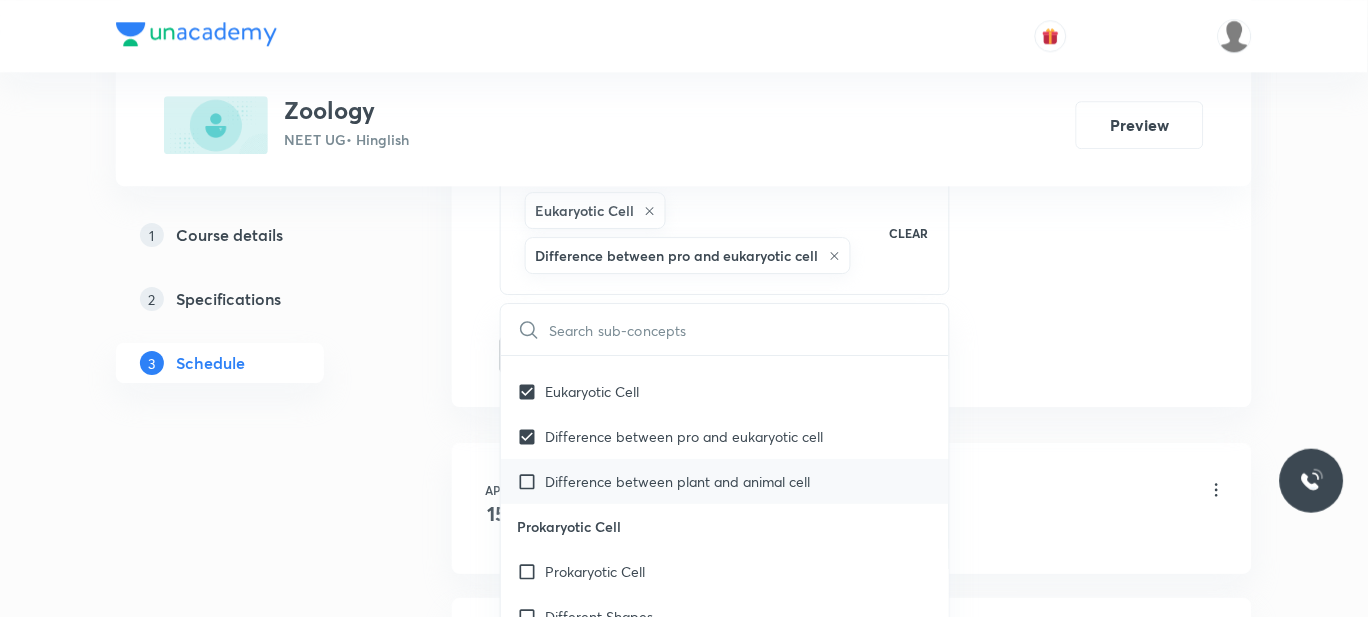 click on "Difference between plant and animal cell" at bounding box center [677, 481] 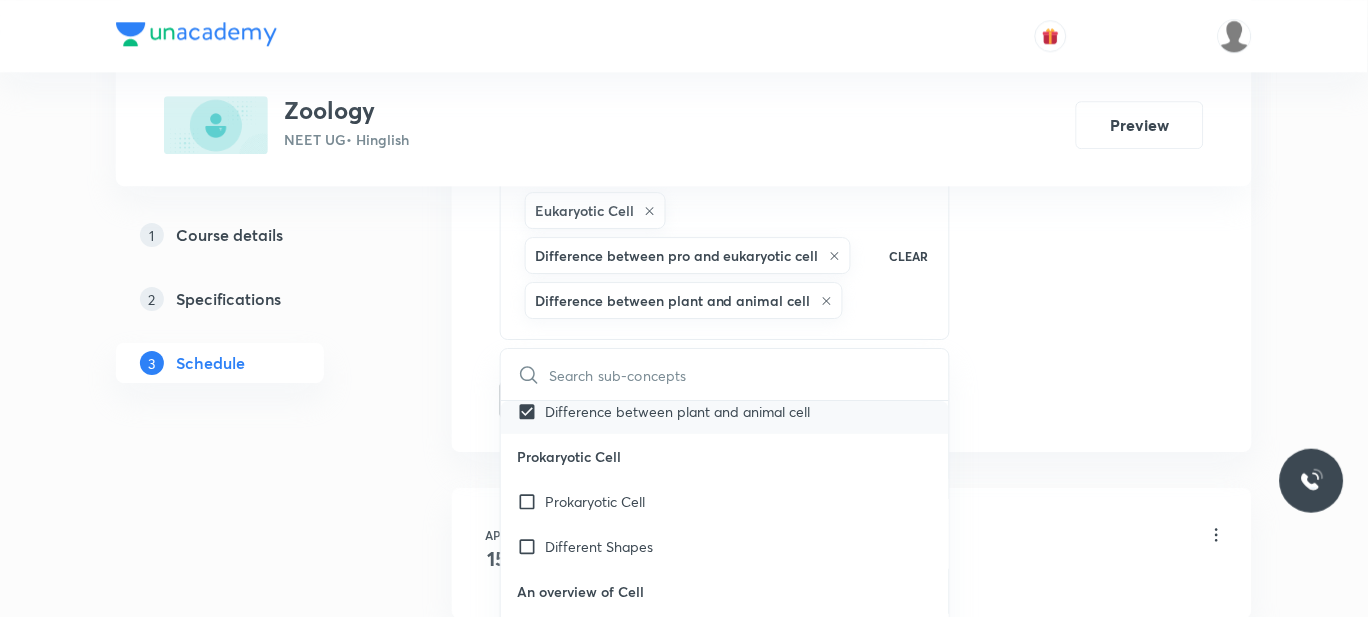 scroll, scrollTop: 21766, scrollLeft: 0, axis: vertical 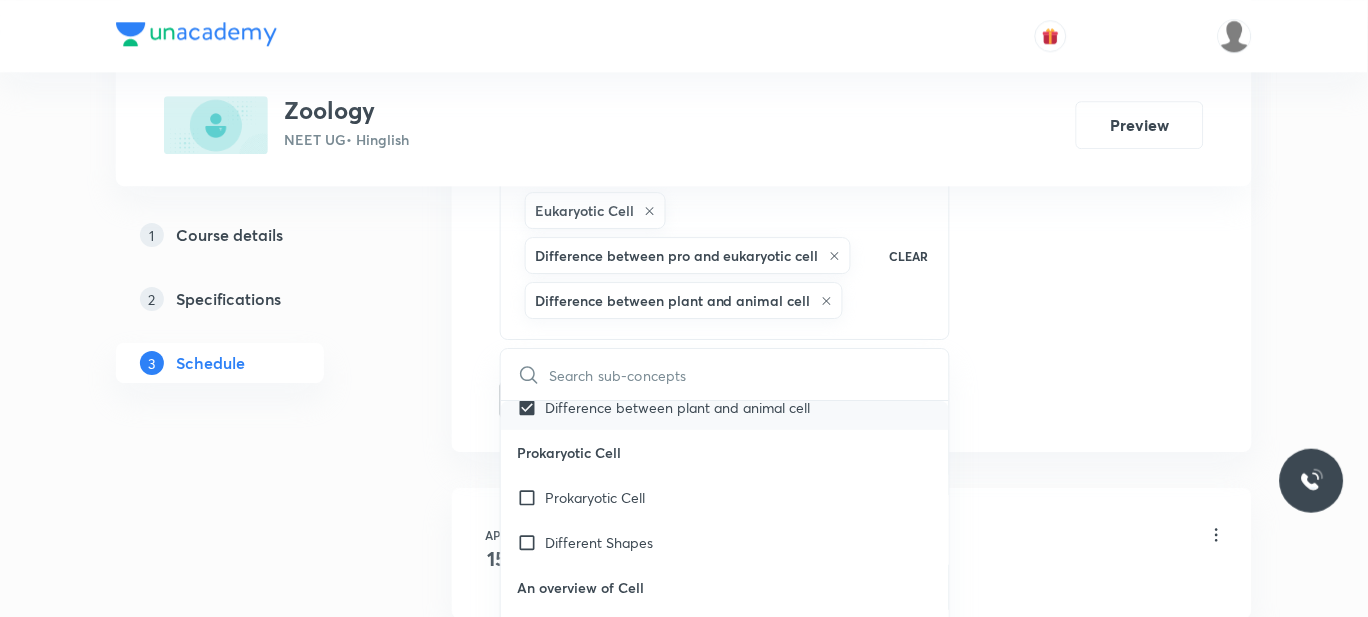click on "Prokaryotic Cell" at bounding box center [725, 497] 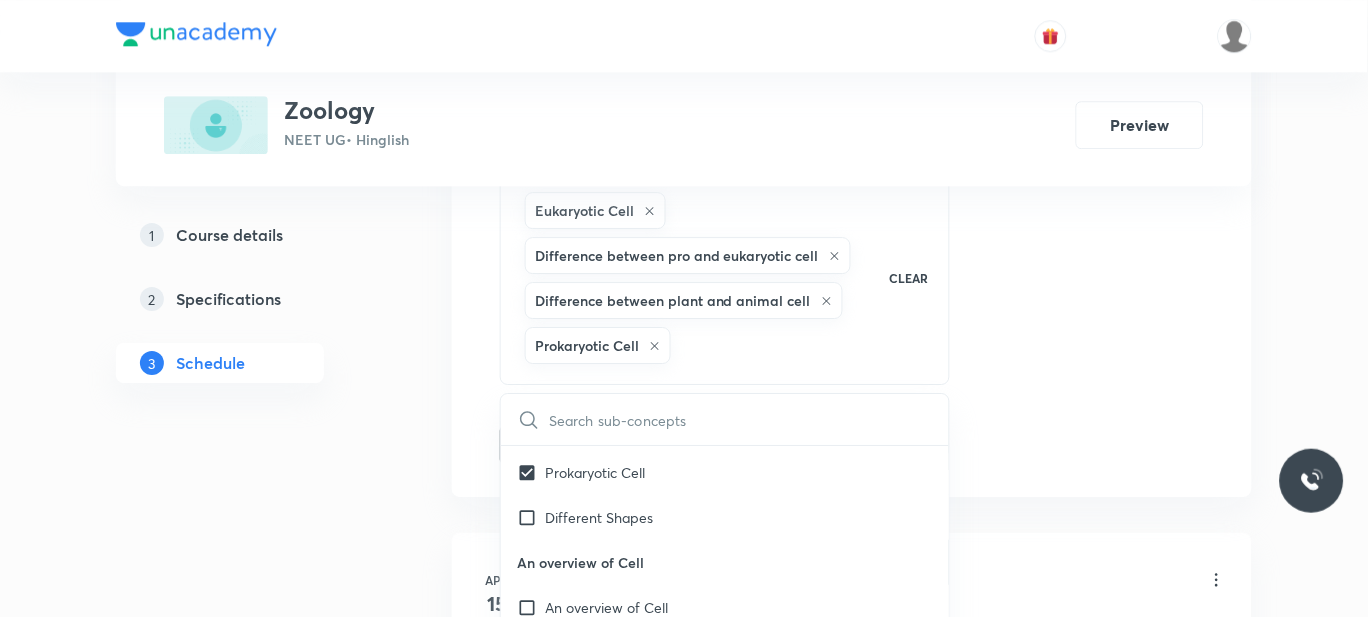scroll, scrollTop: 21839, scrollLeft: 0, axis: vertical 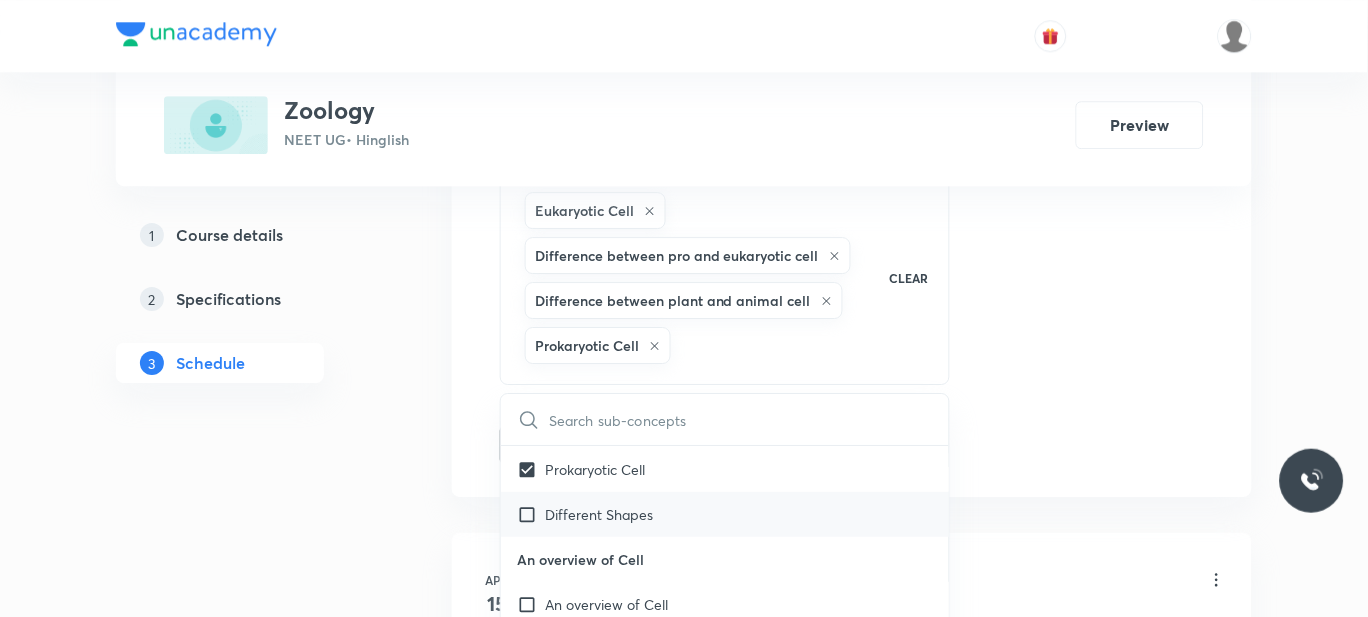 click on "Different Shapes" at bounding box center [725, 514] 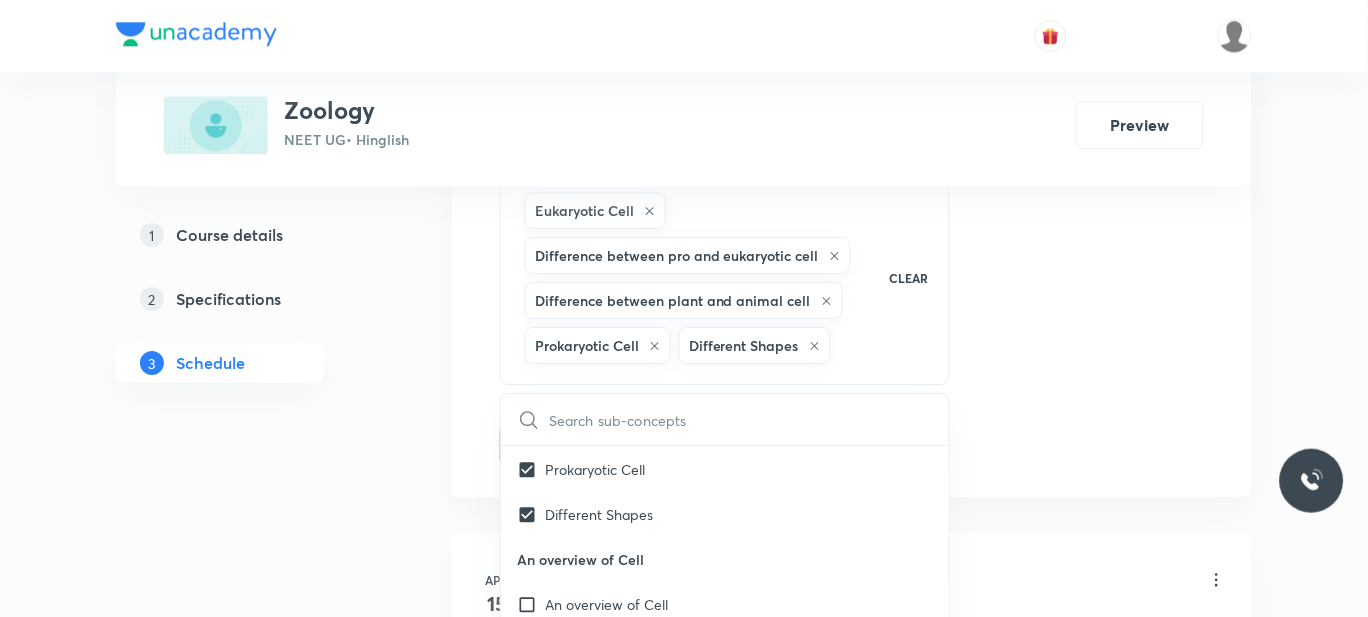 click on "1 Course details 2 Specifications 3 Schedule" at bounding box center [252, 6637] 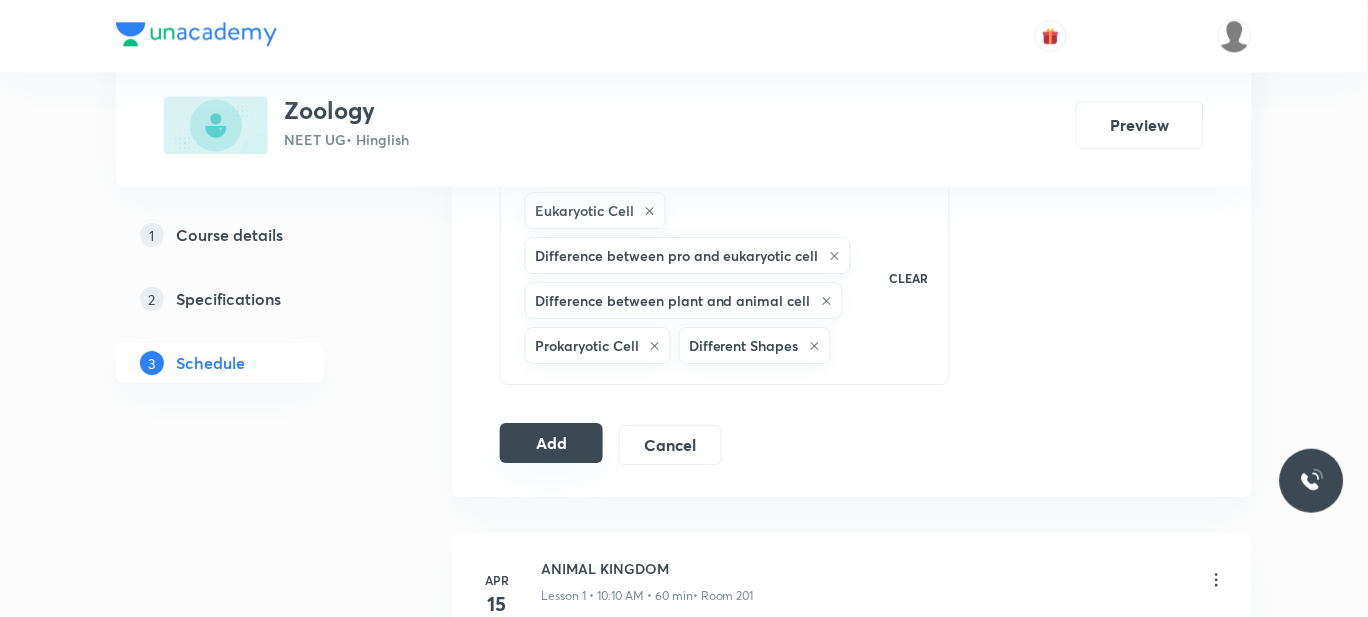 click on "Add" at bounding box center [551, 443] 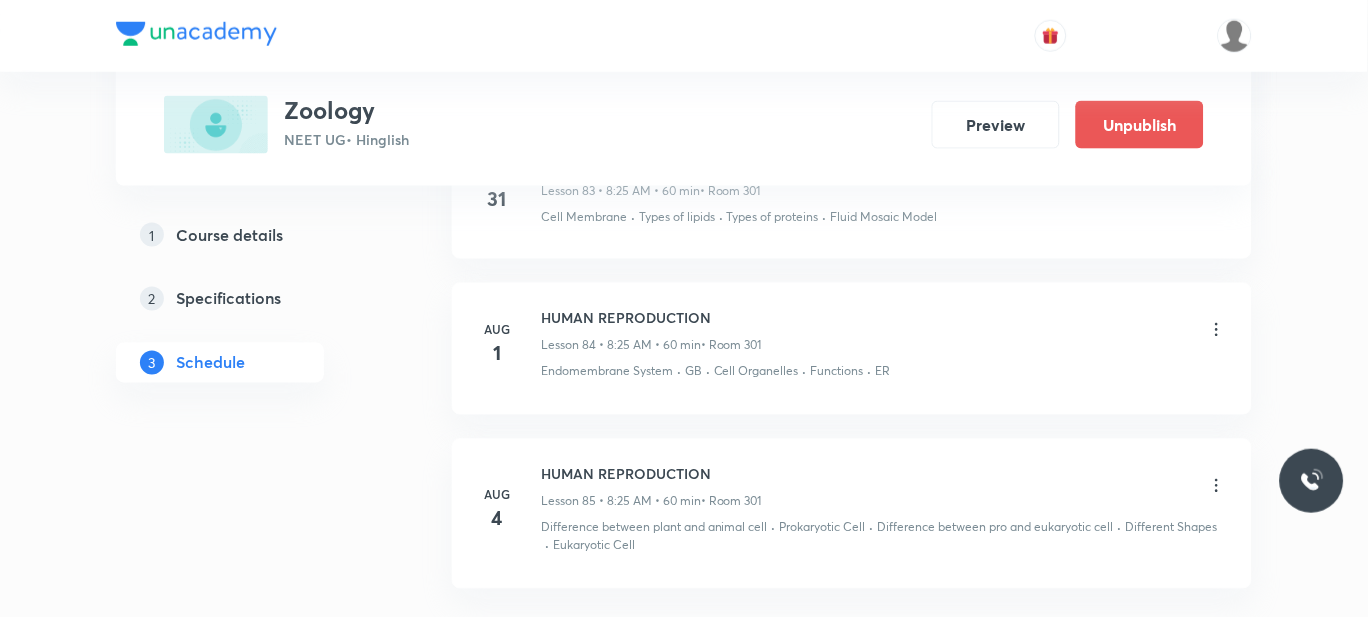 scroll, scrollTop: 13591, scrollLeft: 0, axis: vertical 